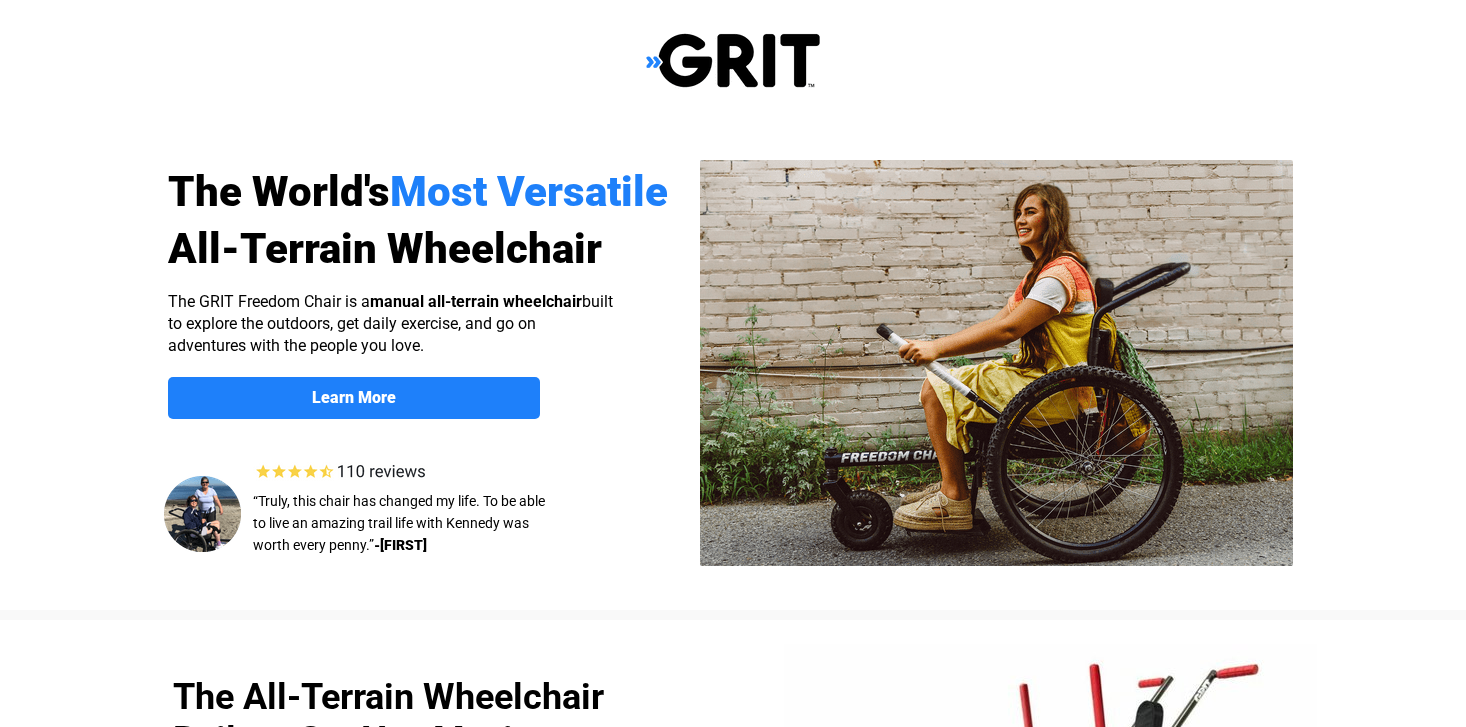 scroll, scrollTop: 0, scrollLeft: 0, axis: both 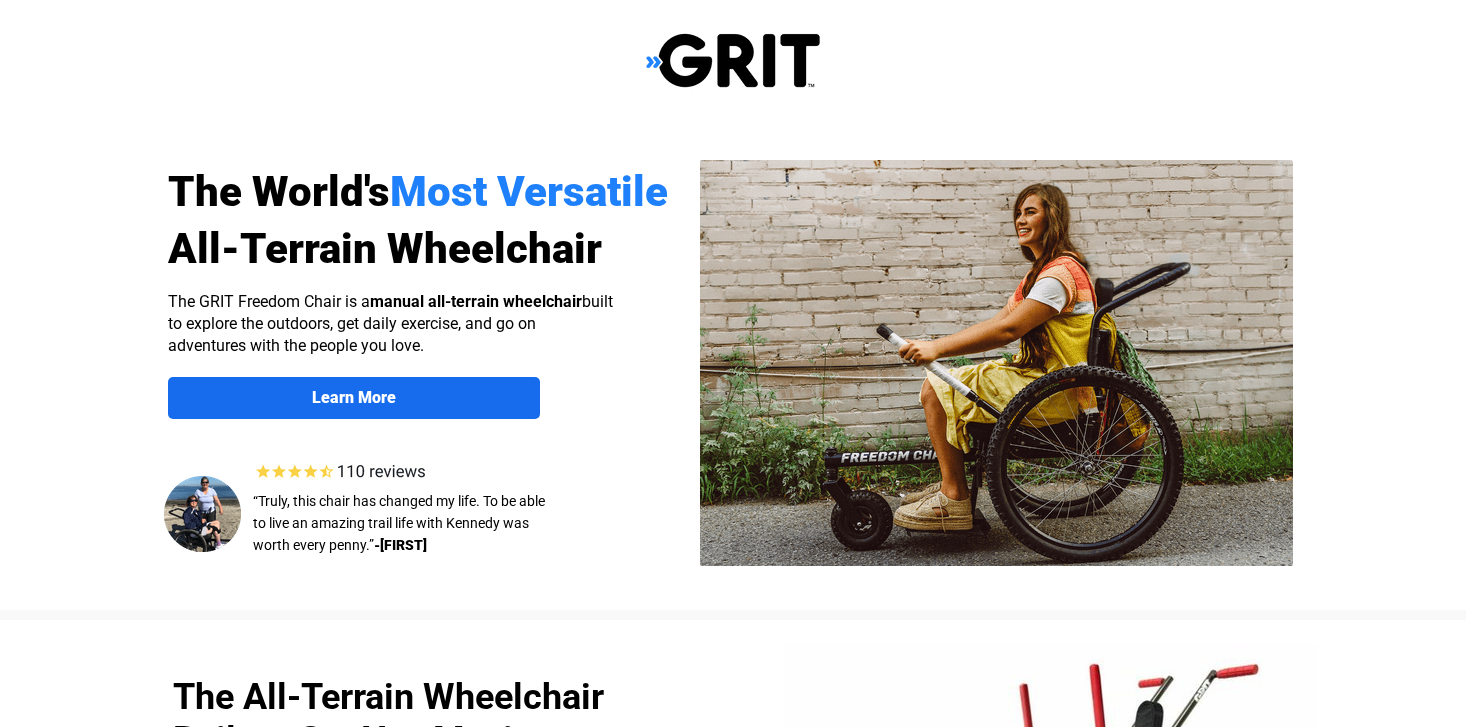 click on "Learn More" at bounding box center [354, 397] 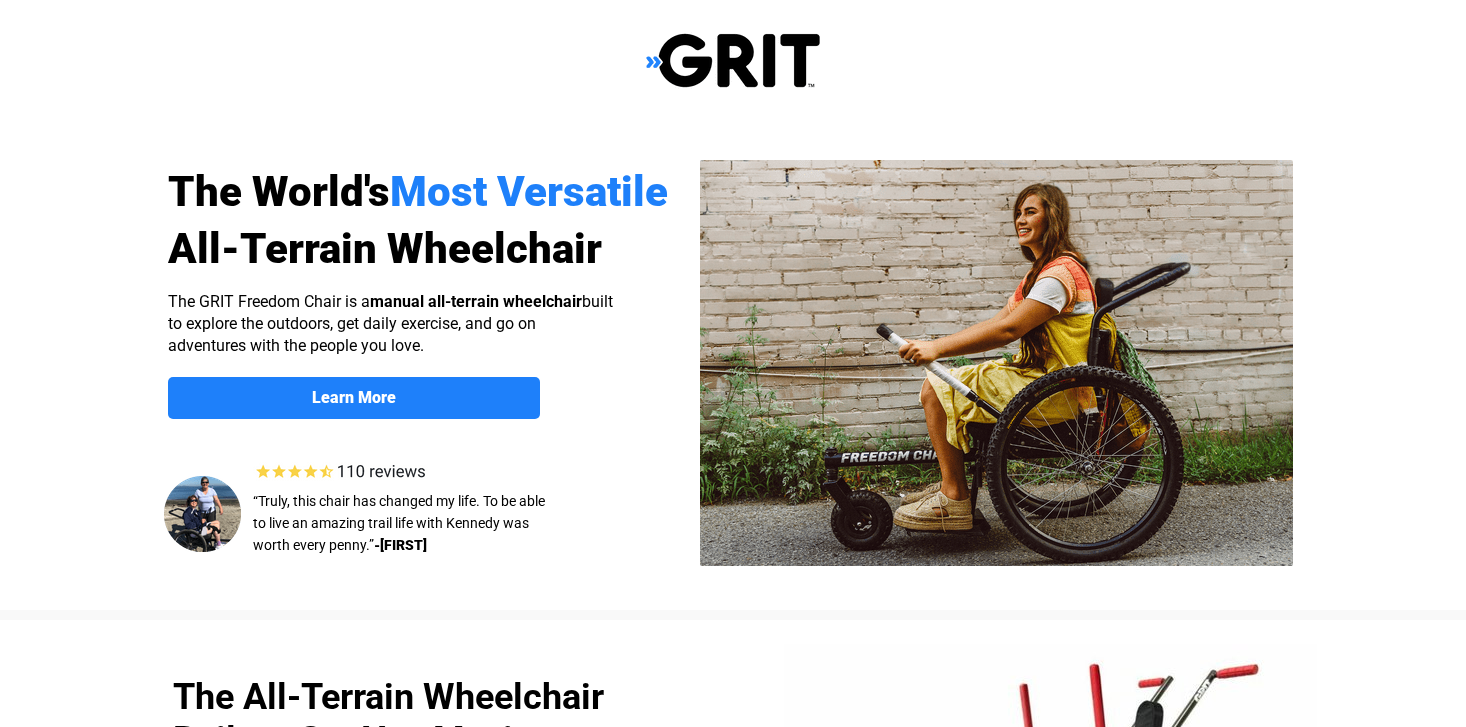 scroll, scrollTop: 1551, scrollLeft: 0, axis: vertical 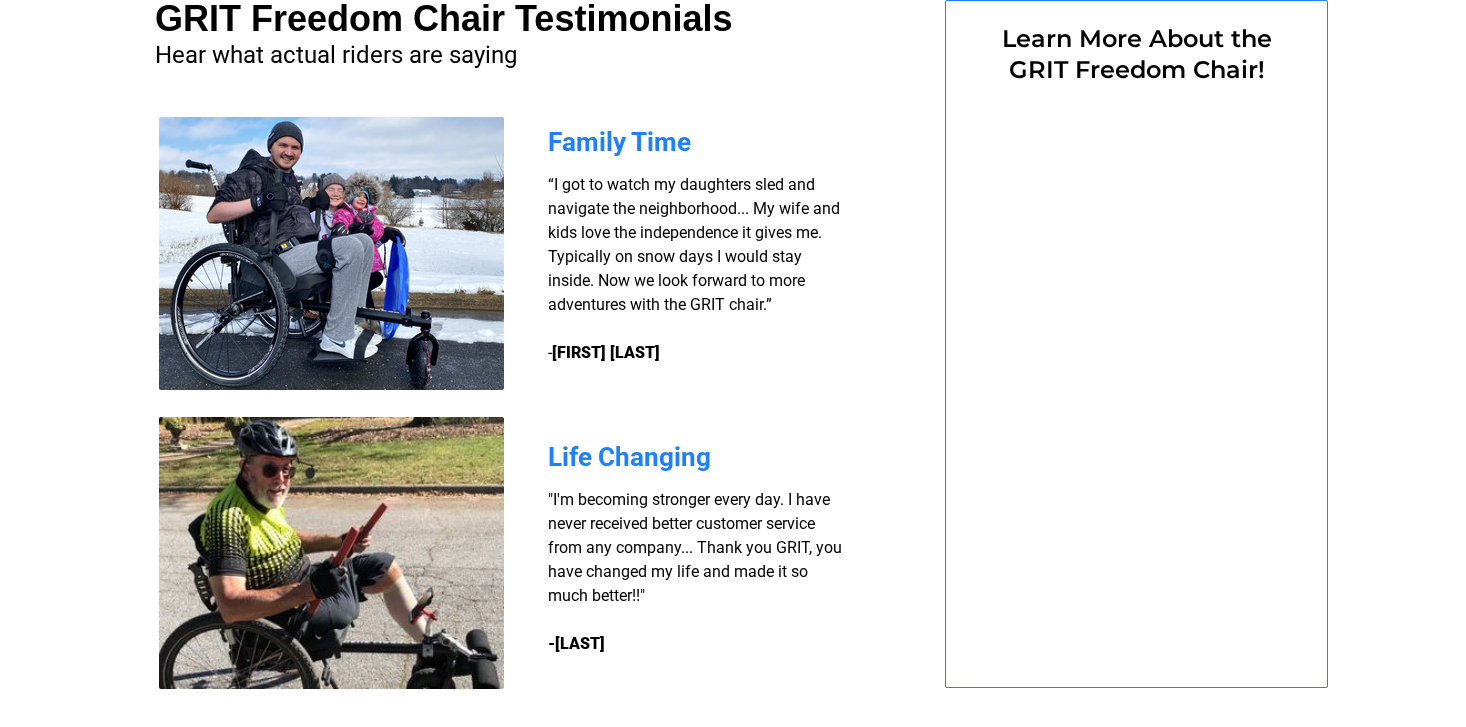 select on "US" 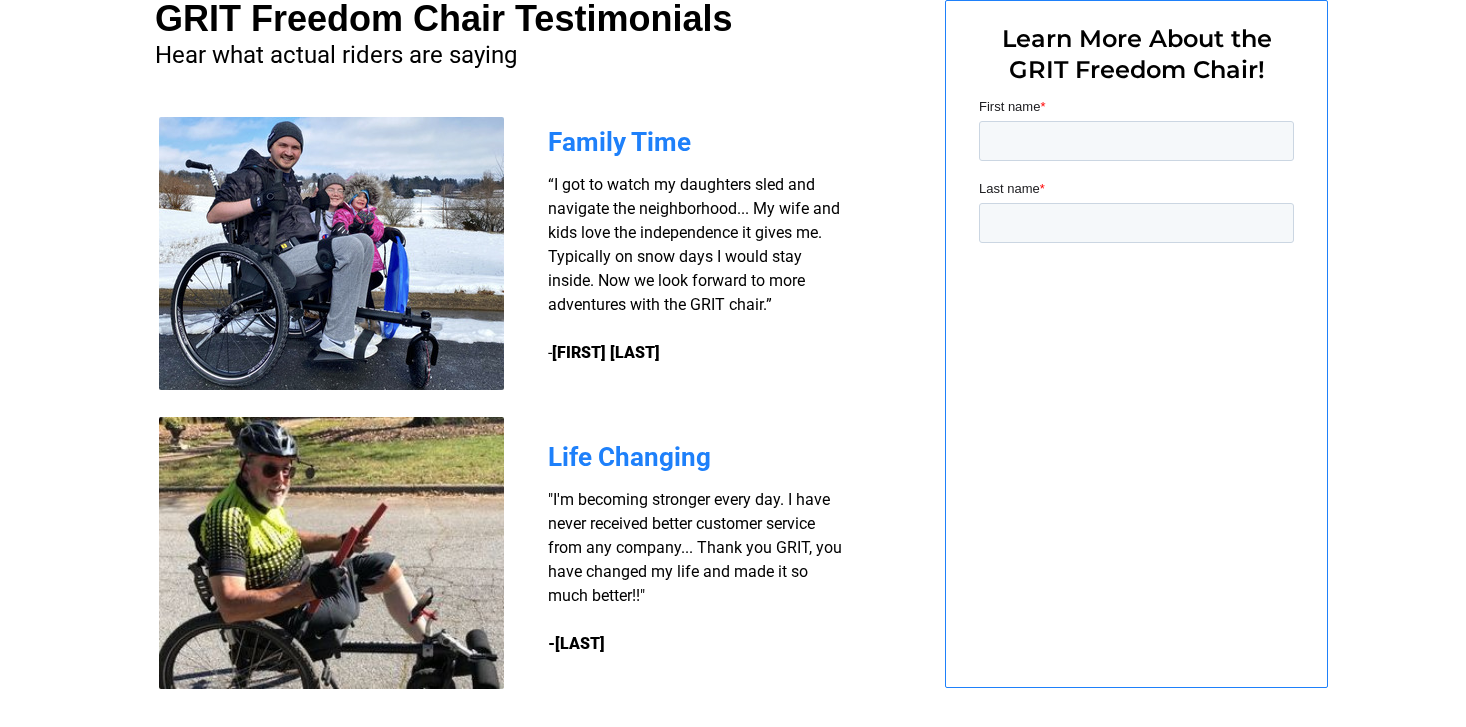 scroll, scrollTop: 0, scrollLeft: 0, axis: both 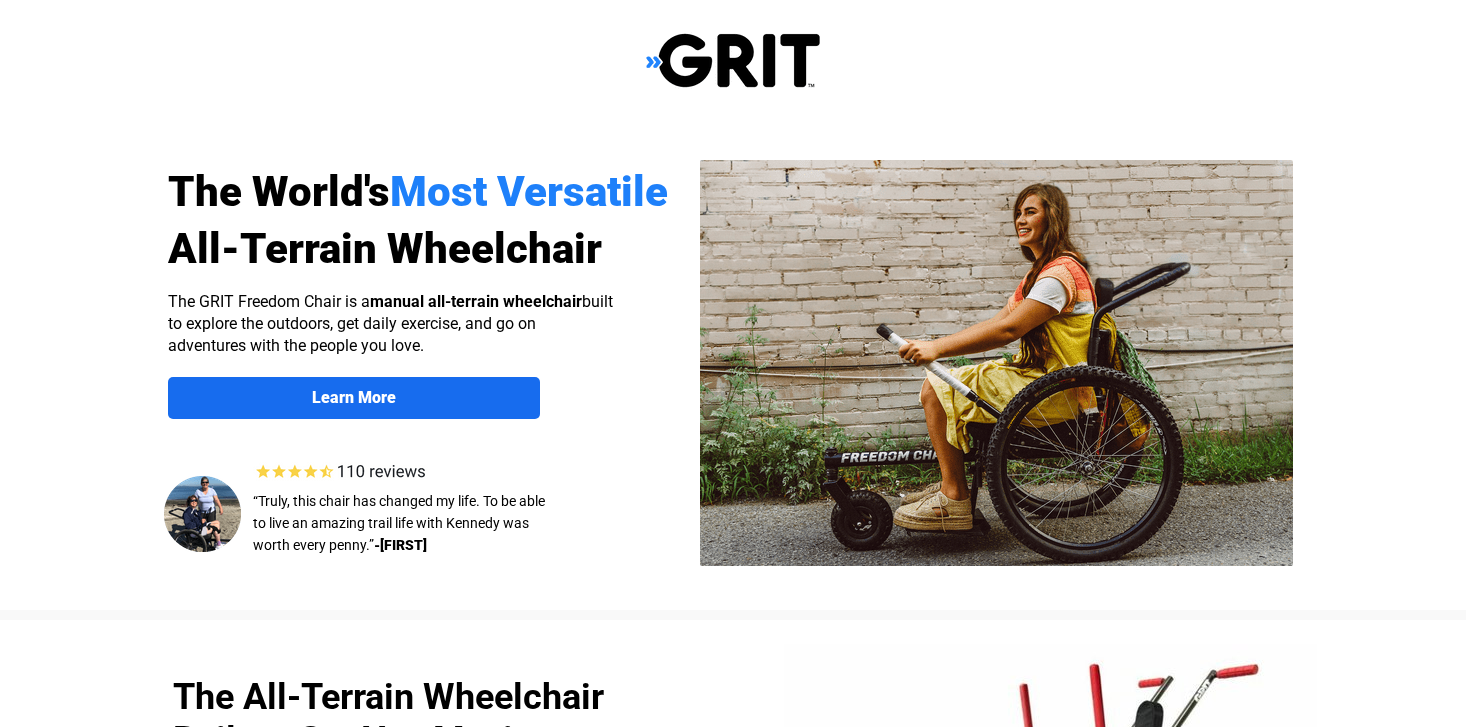 click on "Learn More" at bounding box center [354, 397] 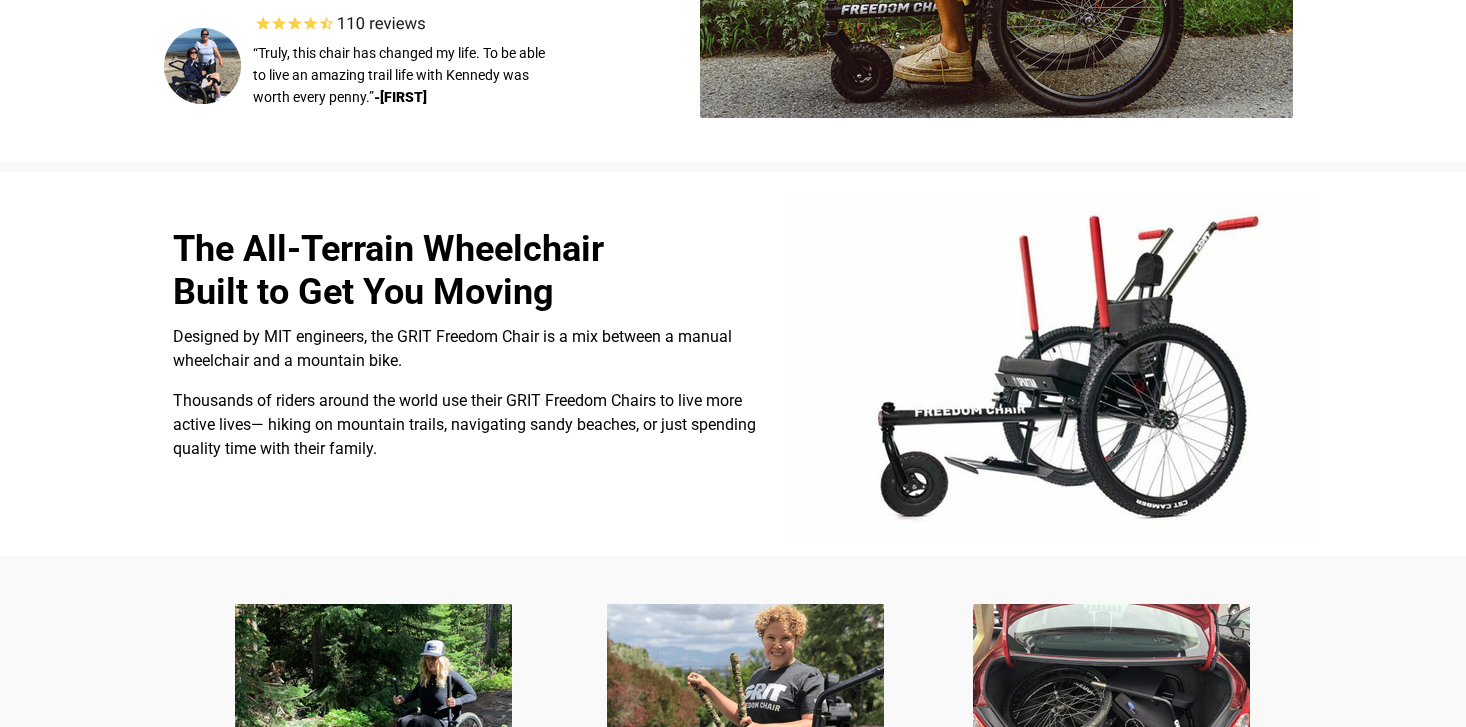 scroll, scrollTop: 0, scrollLeft: 0, axis: both 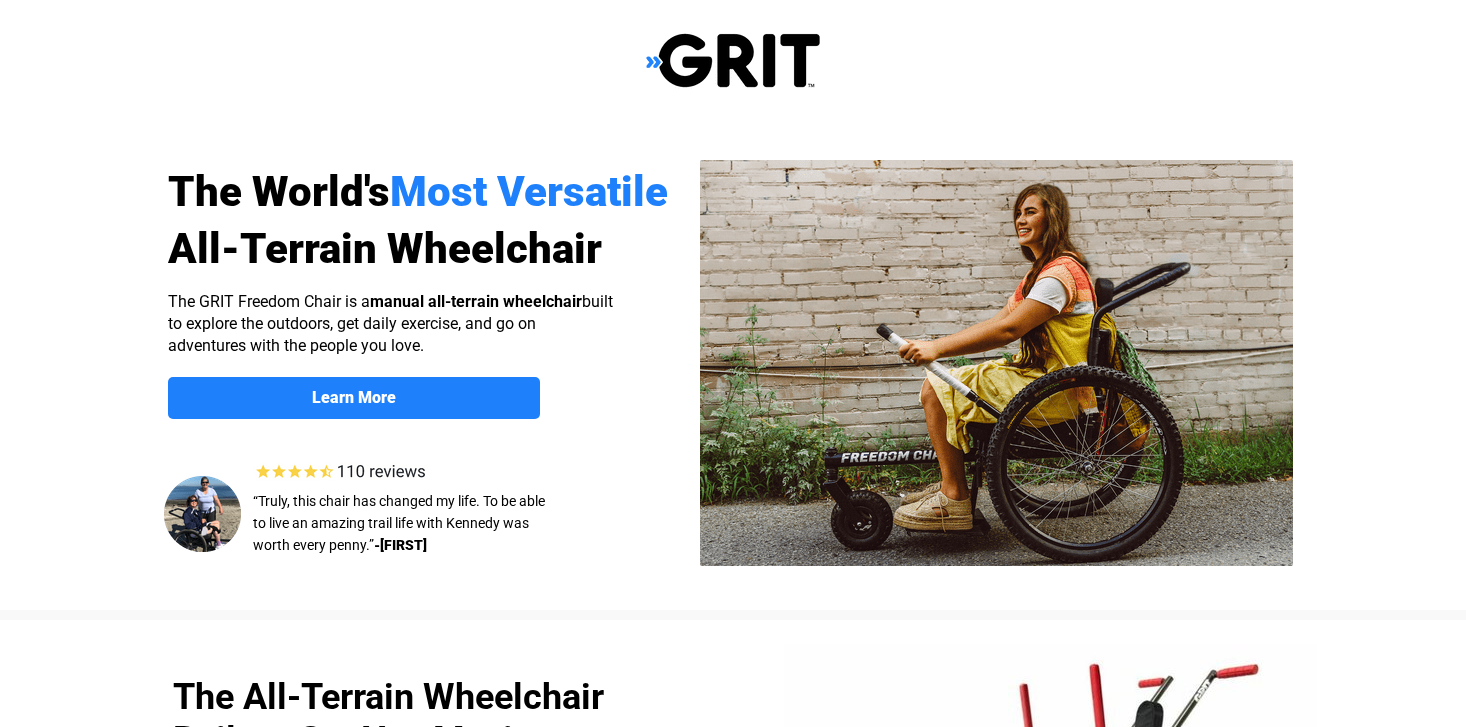 select on "US" 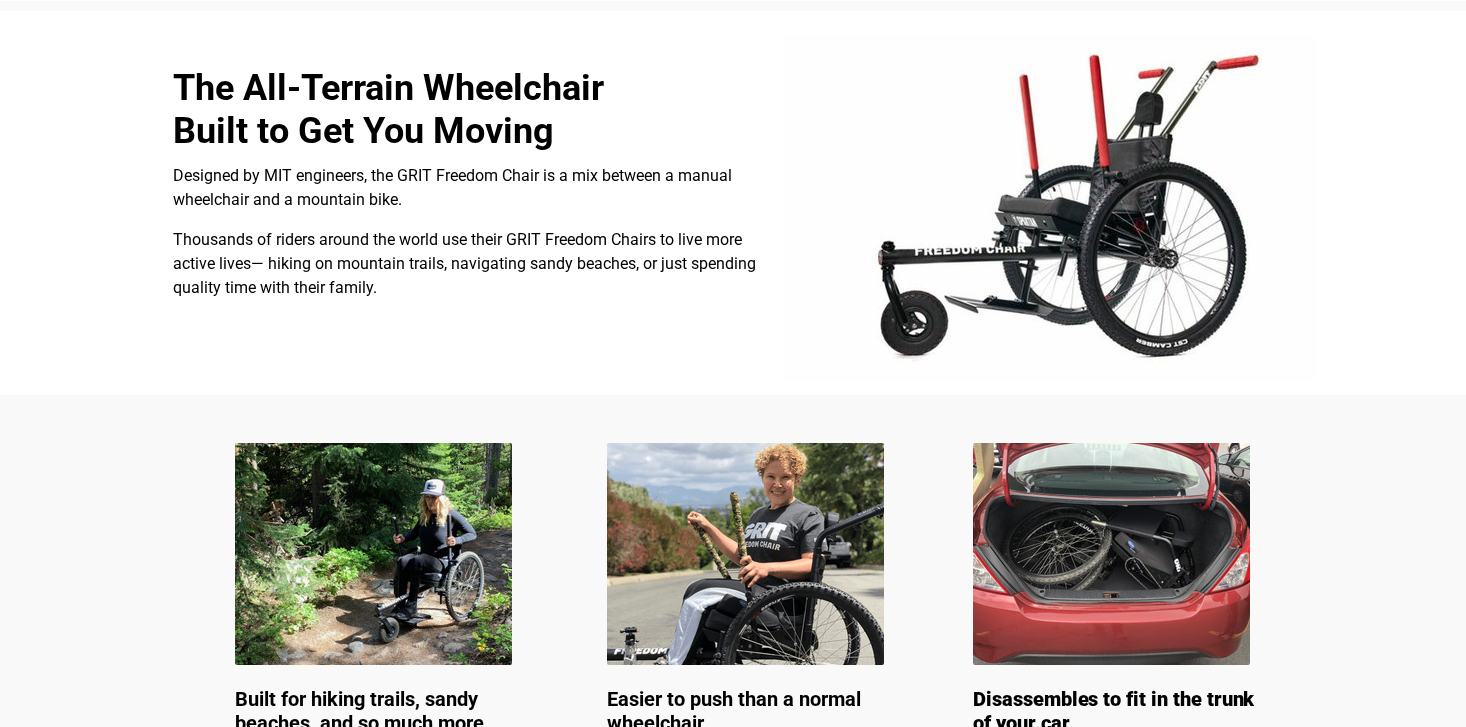 scroll, scrollTop: 0, scrollLeft: 0, axis: both 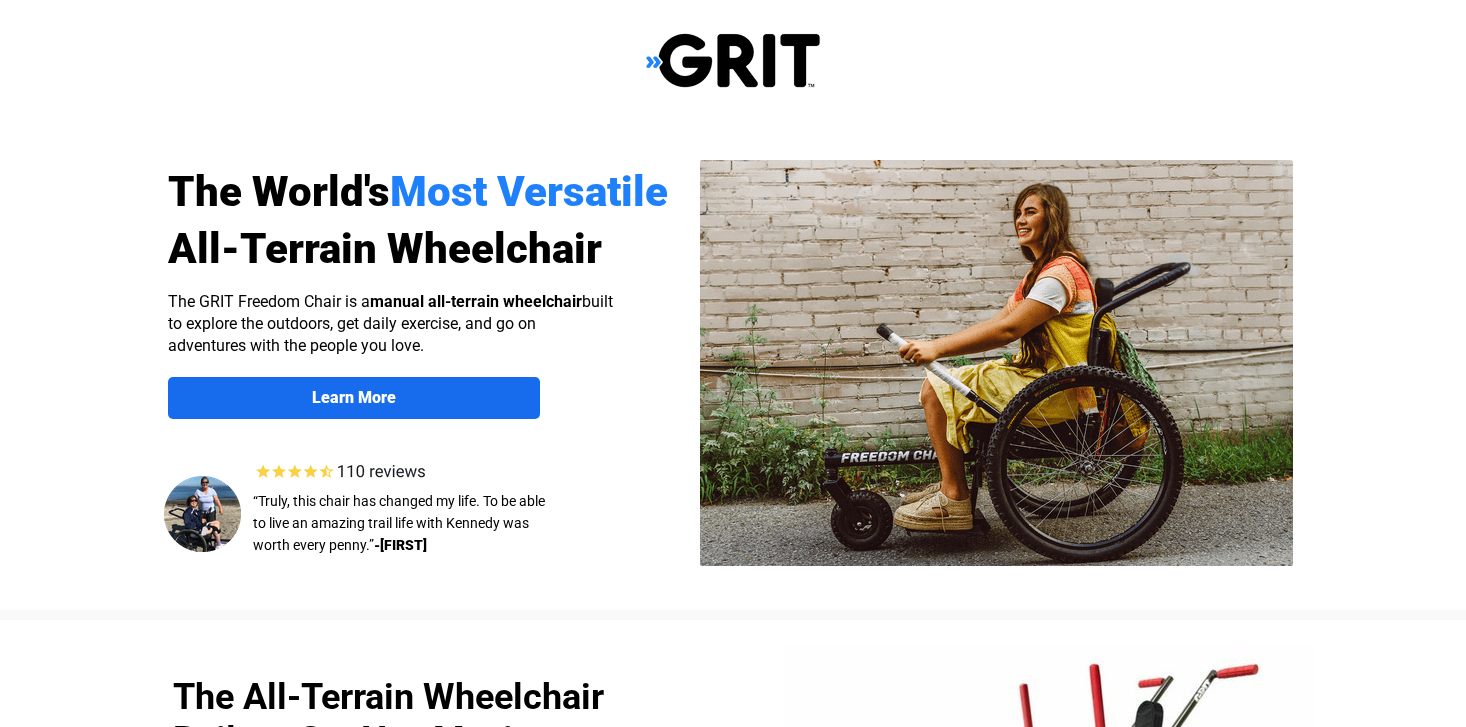 click on "Learn More" at bounding box center (354, 397) 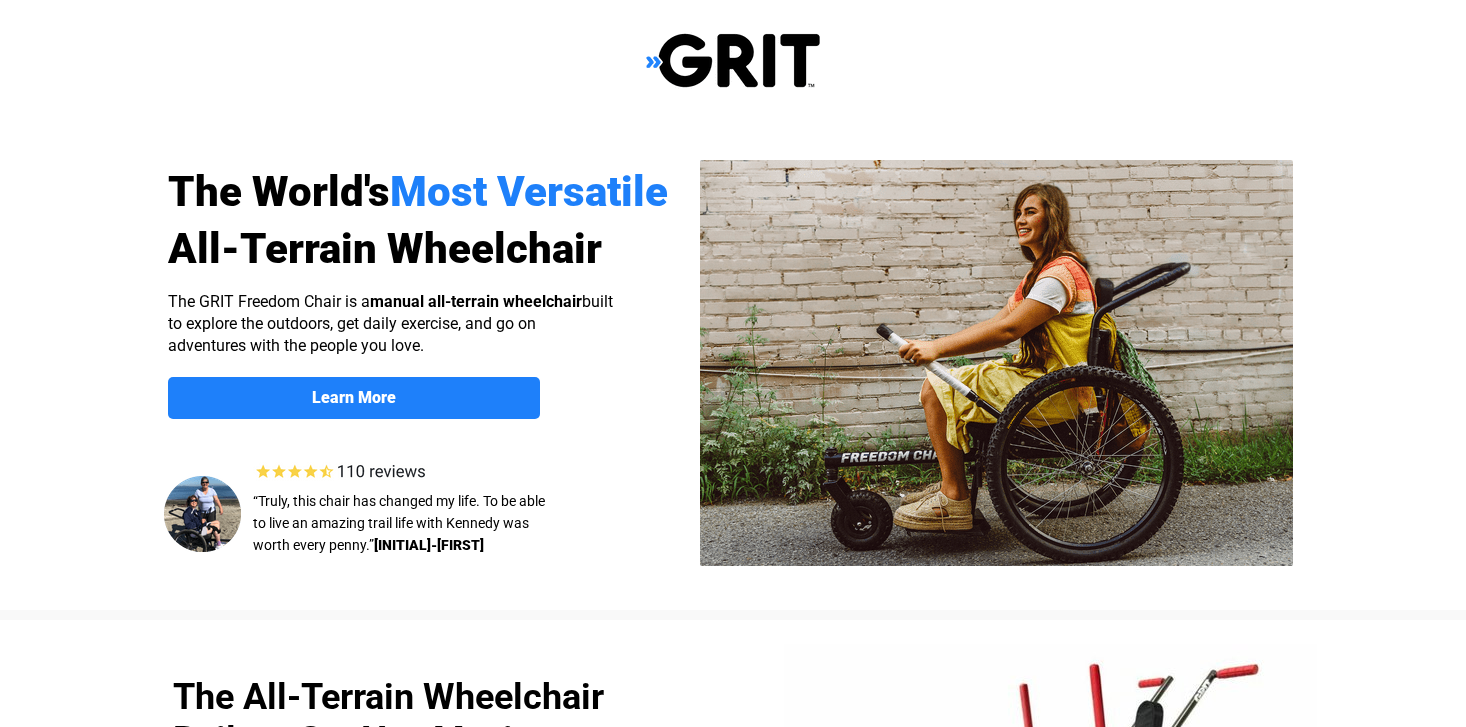 scroll, scrollTop: 1551, scrollLeft: 0, axis: vertical 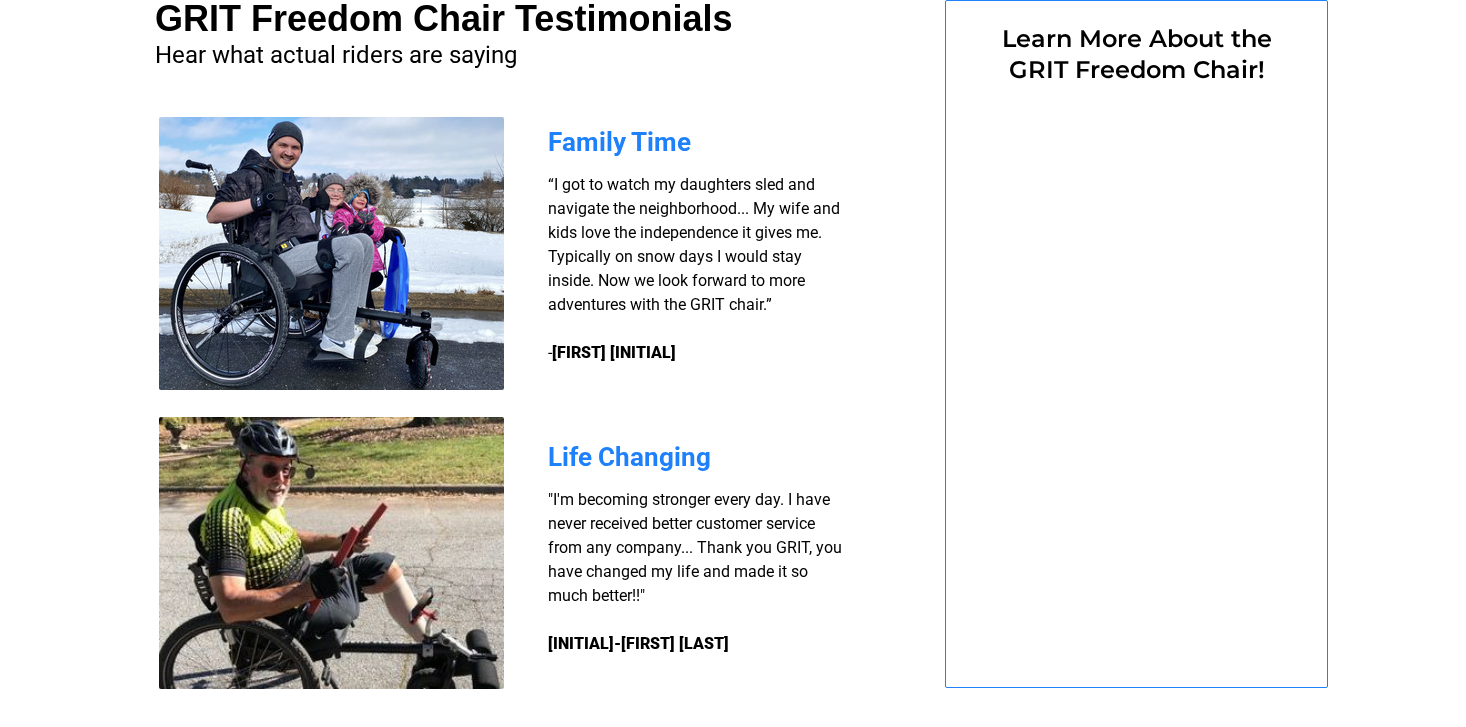 select on "US" 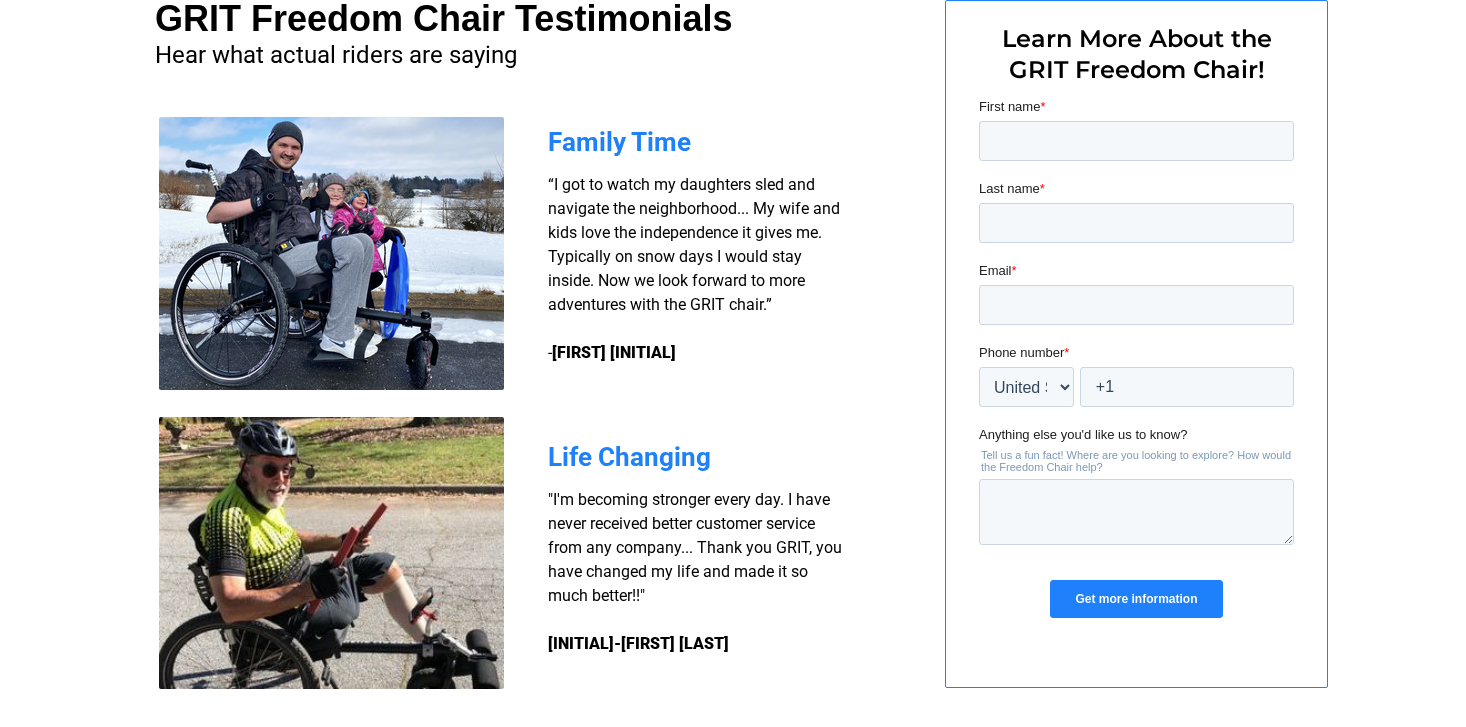 scroll, scrollTop: 0, scrollLeft: 0, axis: both 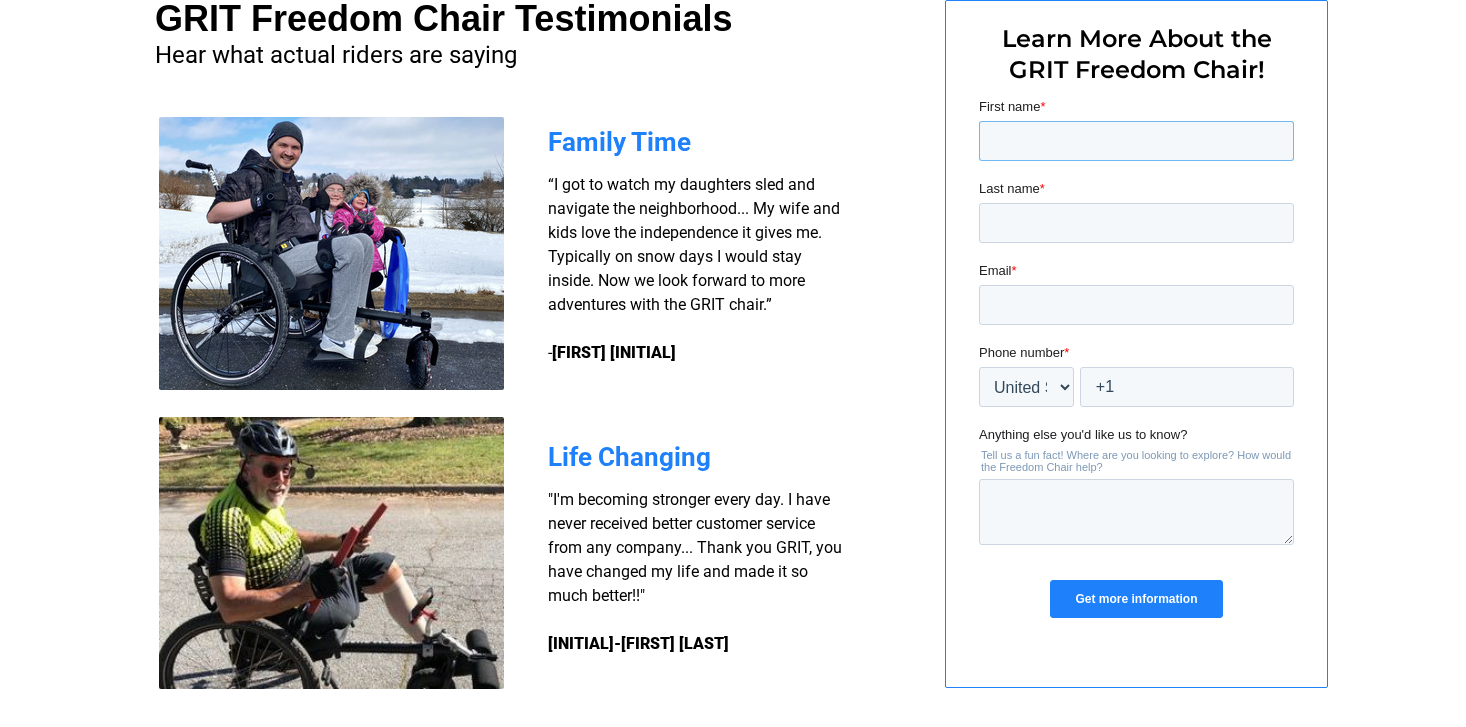click on "First name *" at bounding box center [1136, 141] 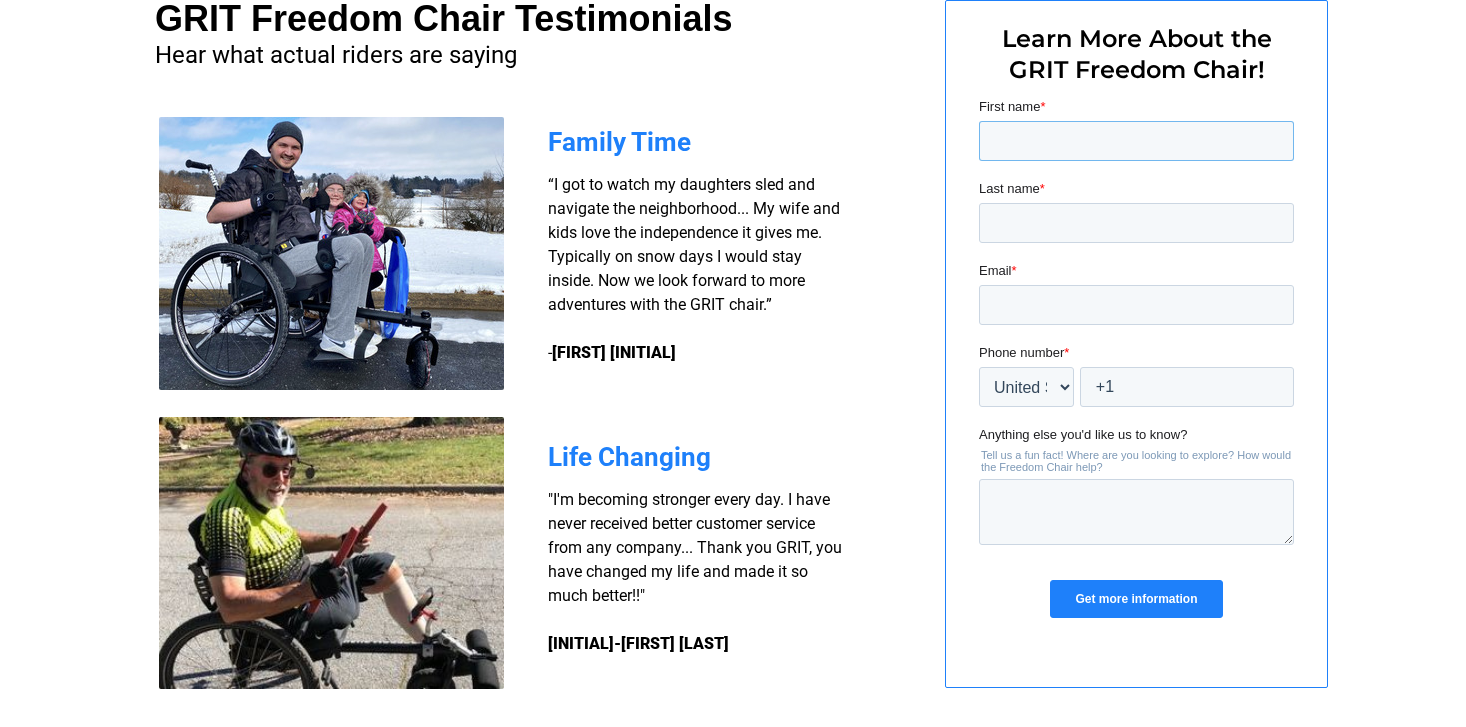 type on "SUSAN" 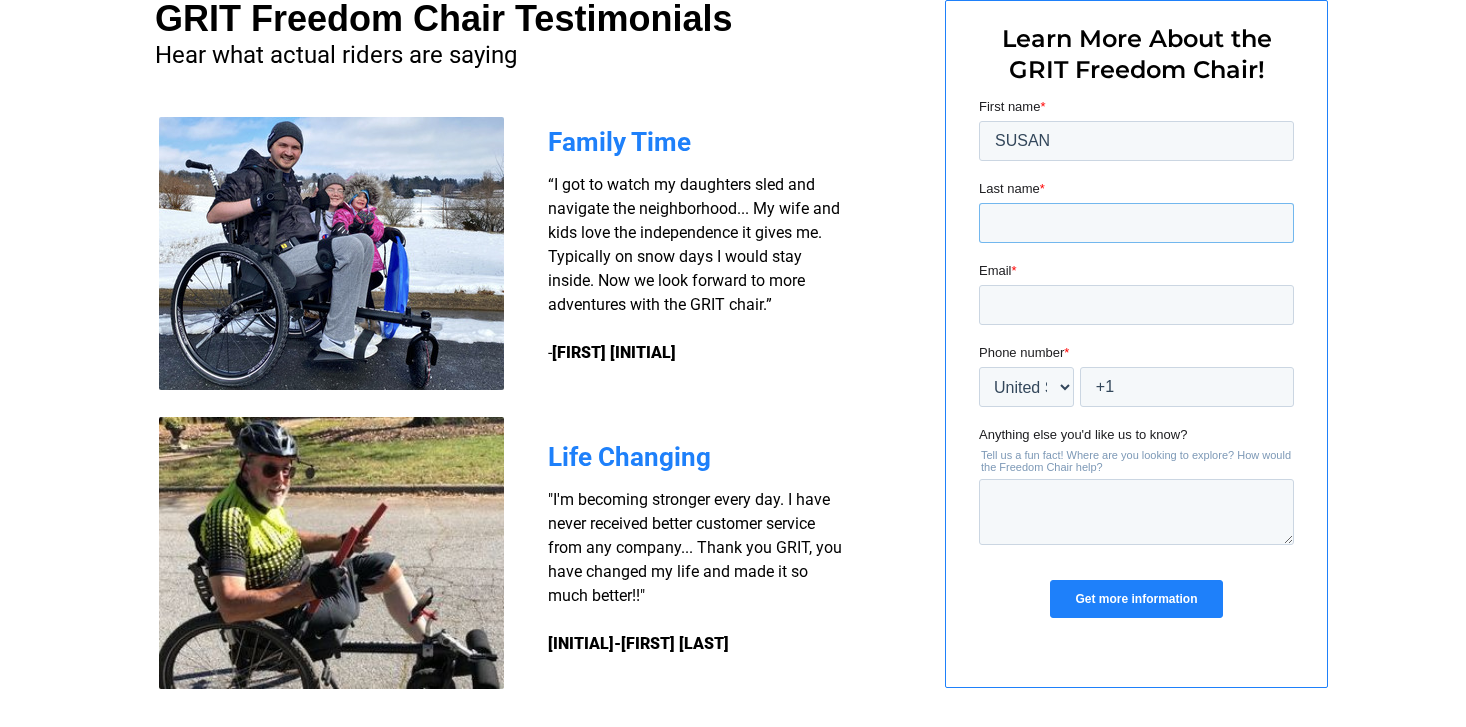 type on "[LAST]" 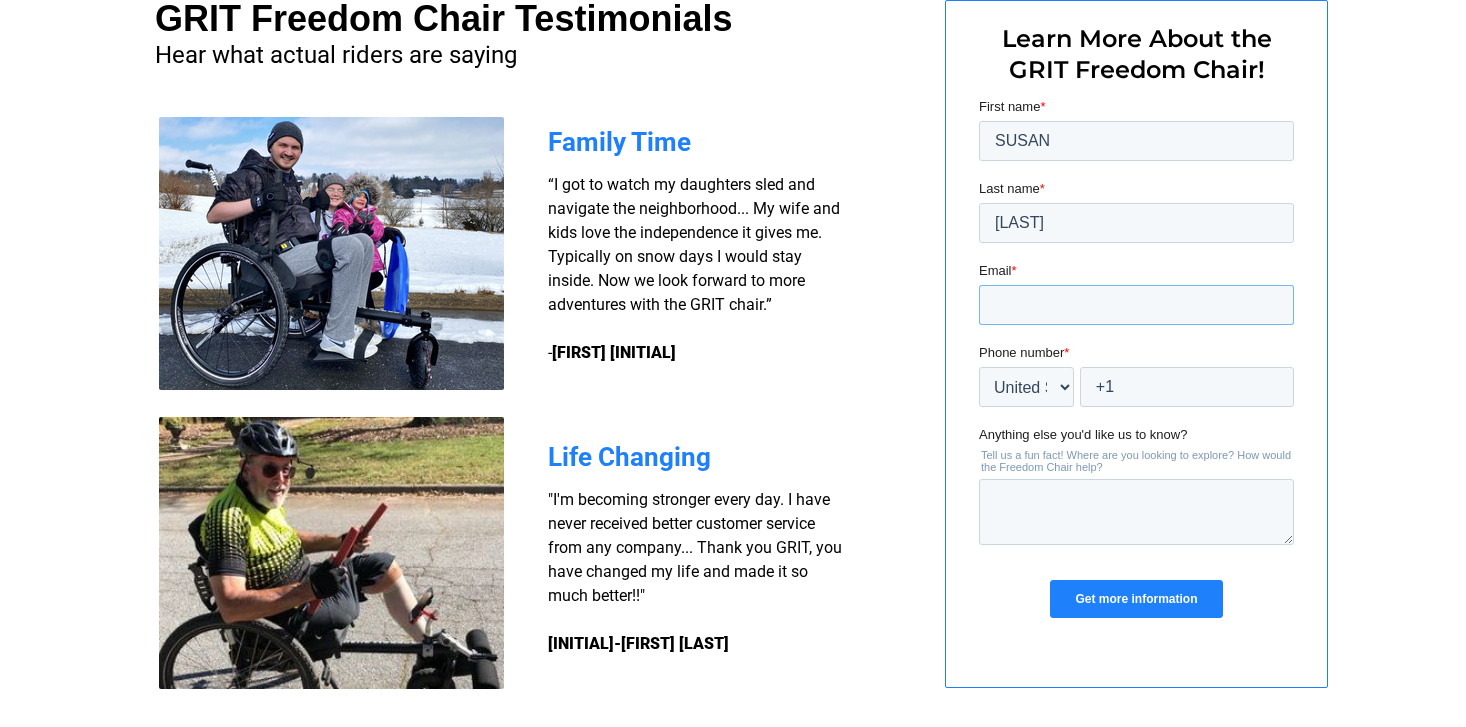 type on "susanosof@[EMAIL]" 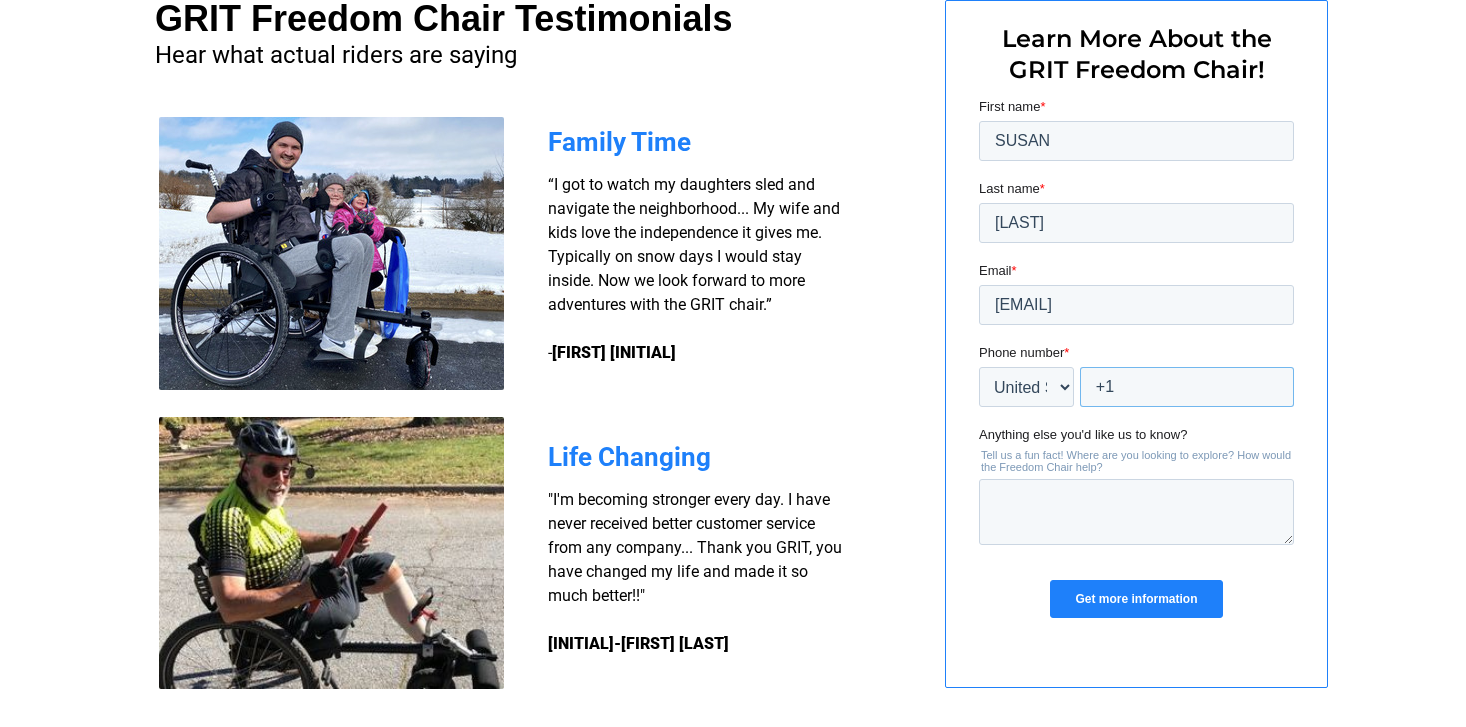 click on "+1" at bounding box center (1187, 387) 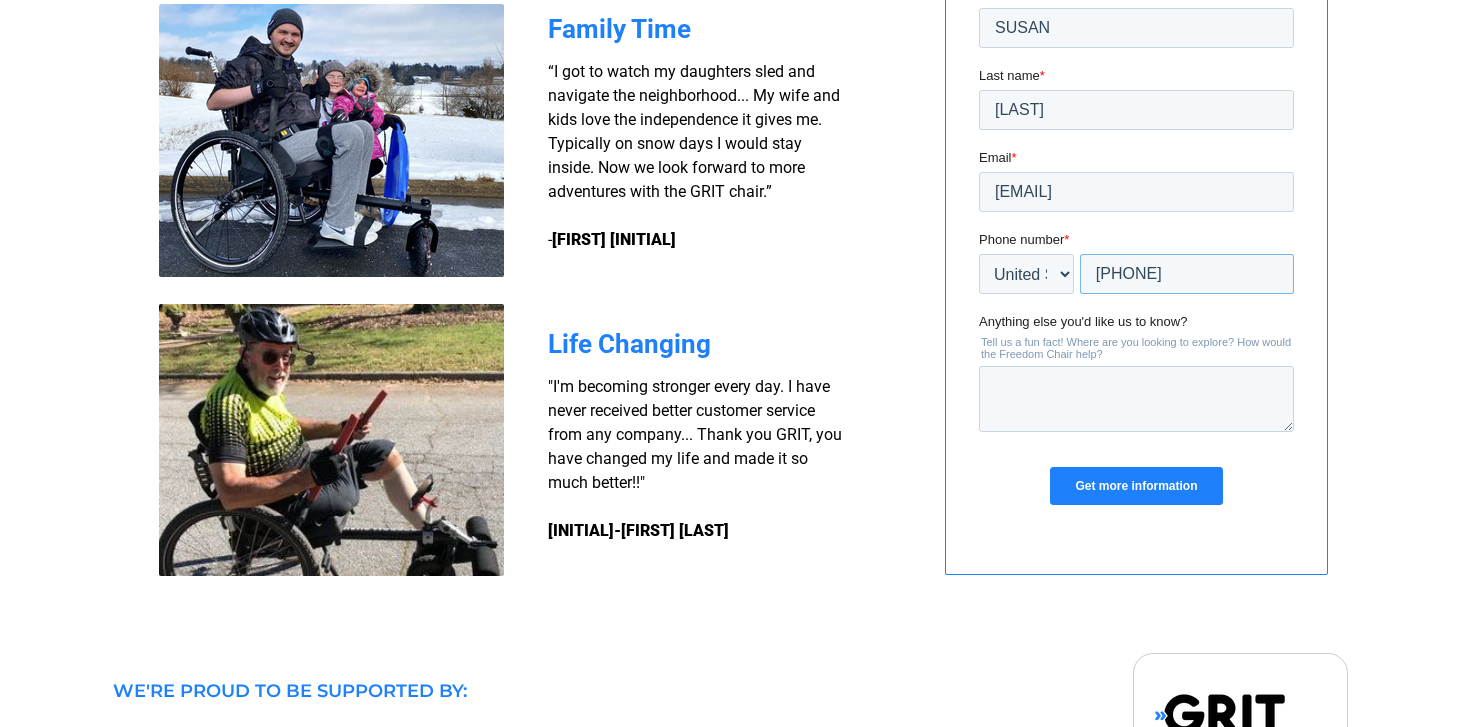 scroll, scrollTop: 1680, scrollLeft: 0, axis: vertical 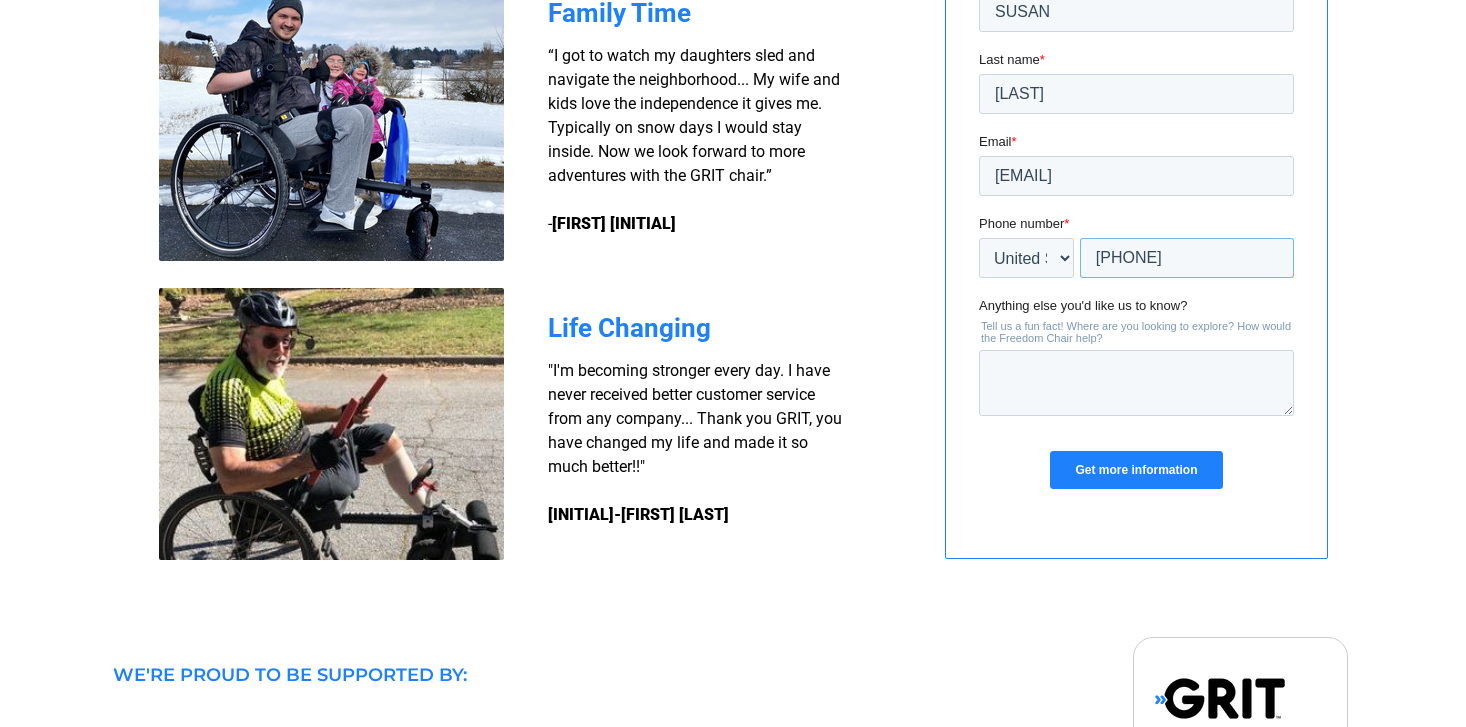 type on "+1 804-314-6667" 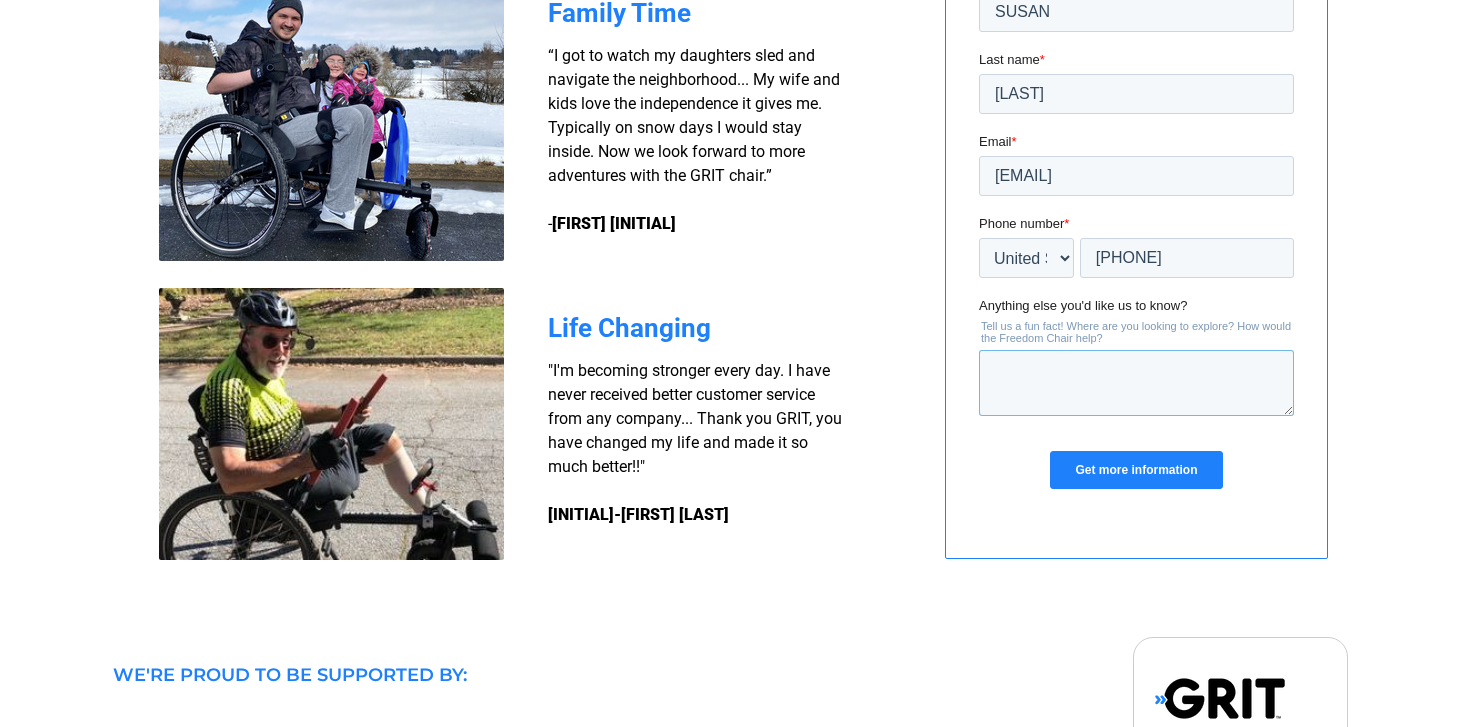 click on "Anything else you'd like us to know?" at bounding box center [1136, 383] 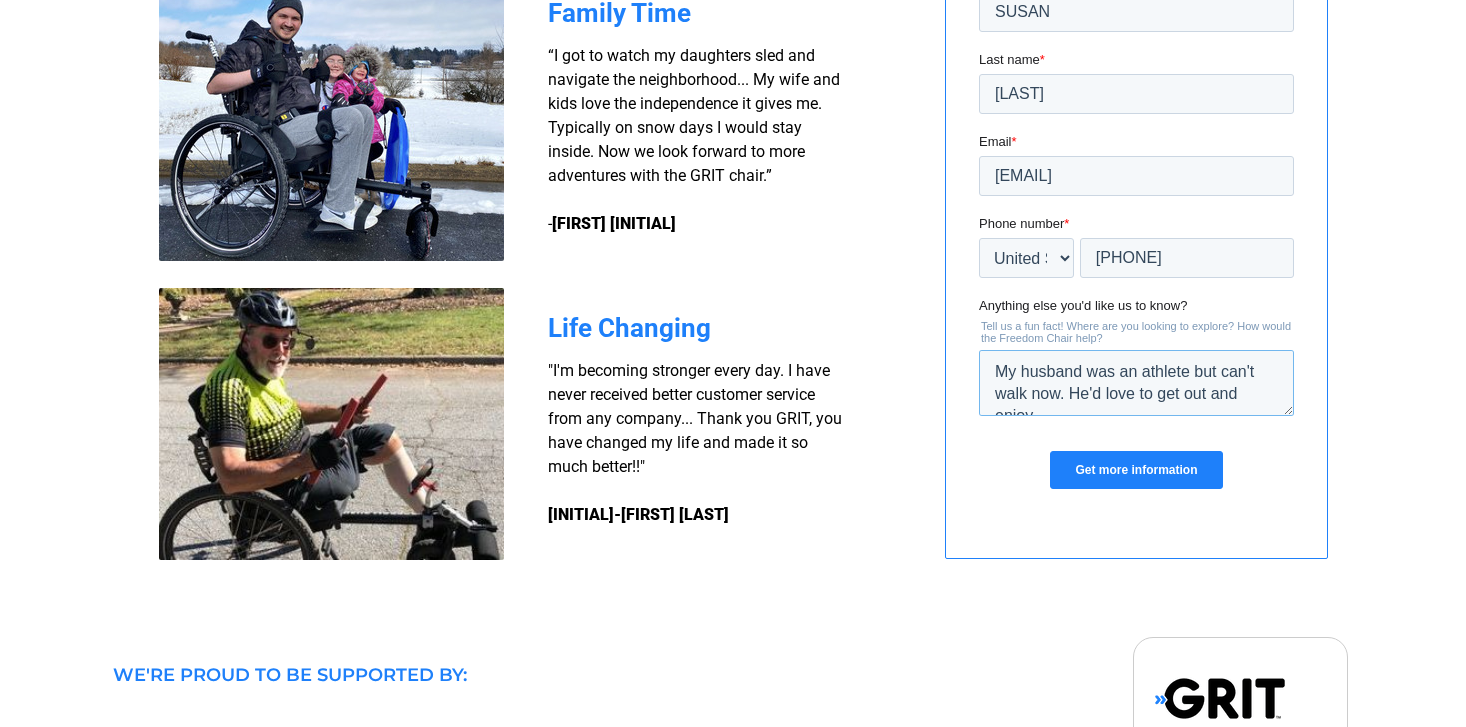 scroll, scrollTop: 10, scrollLeft: 0, axis: vertical 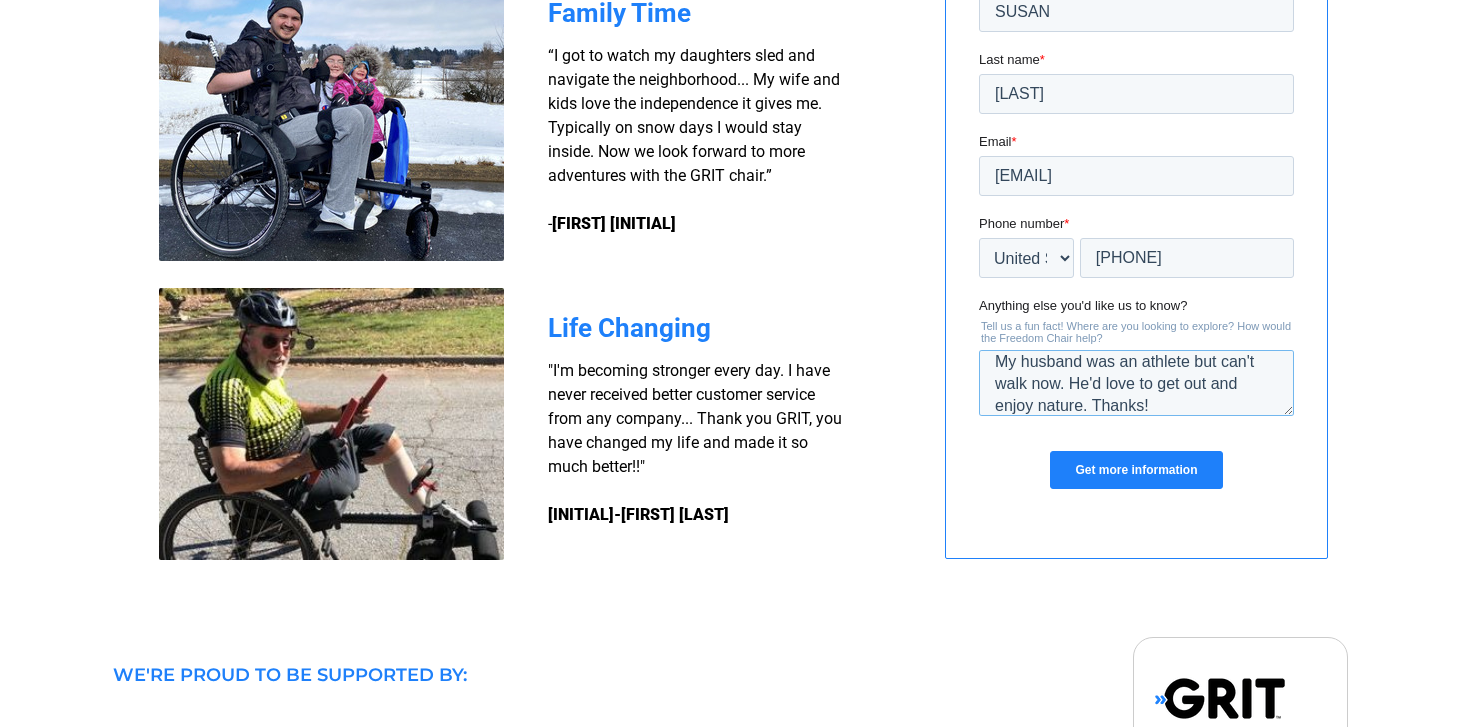 type on "My husband was an athlete but can't walk now. He'd love to get out and enjoy nature. Thanks!" 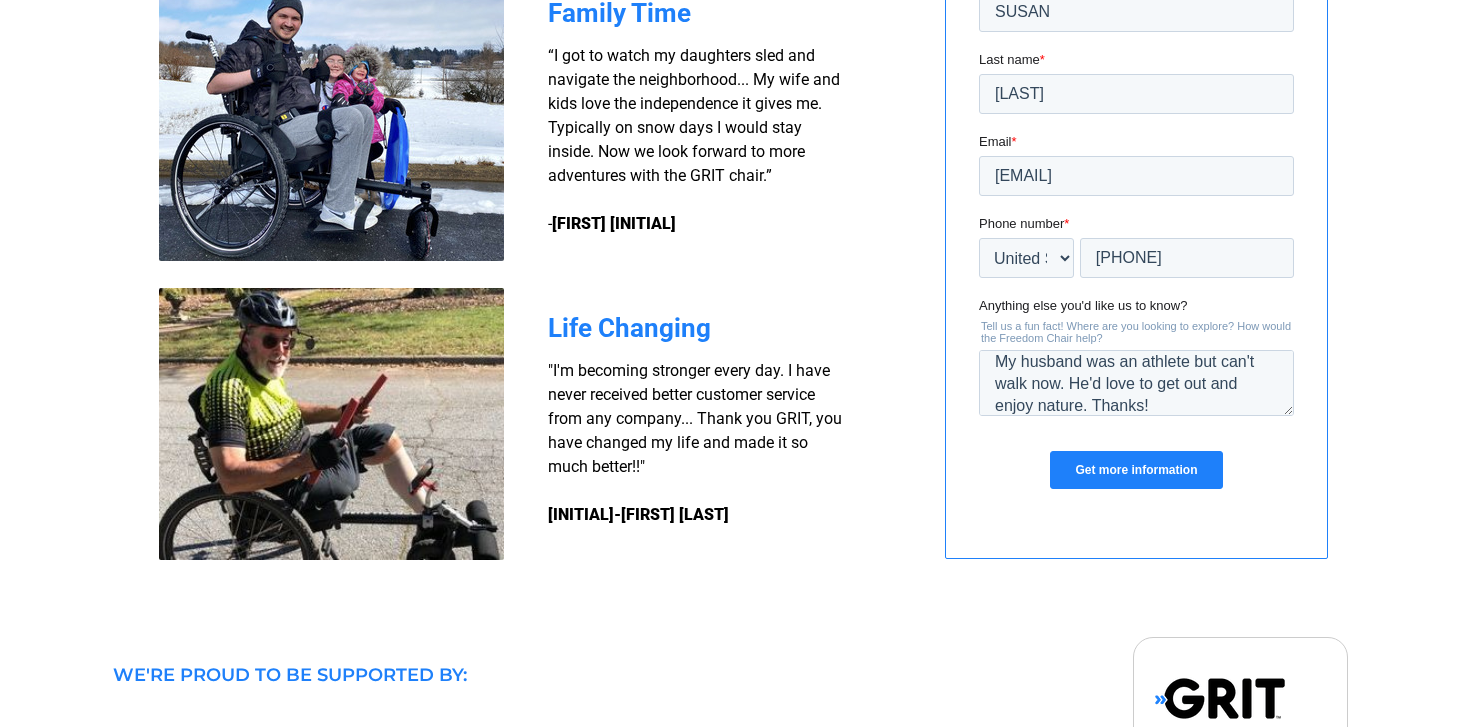 click on "Get more information" at bounding box center (1136, 470) 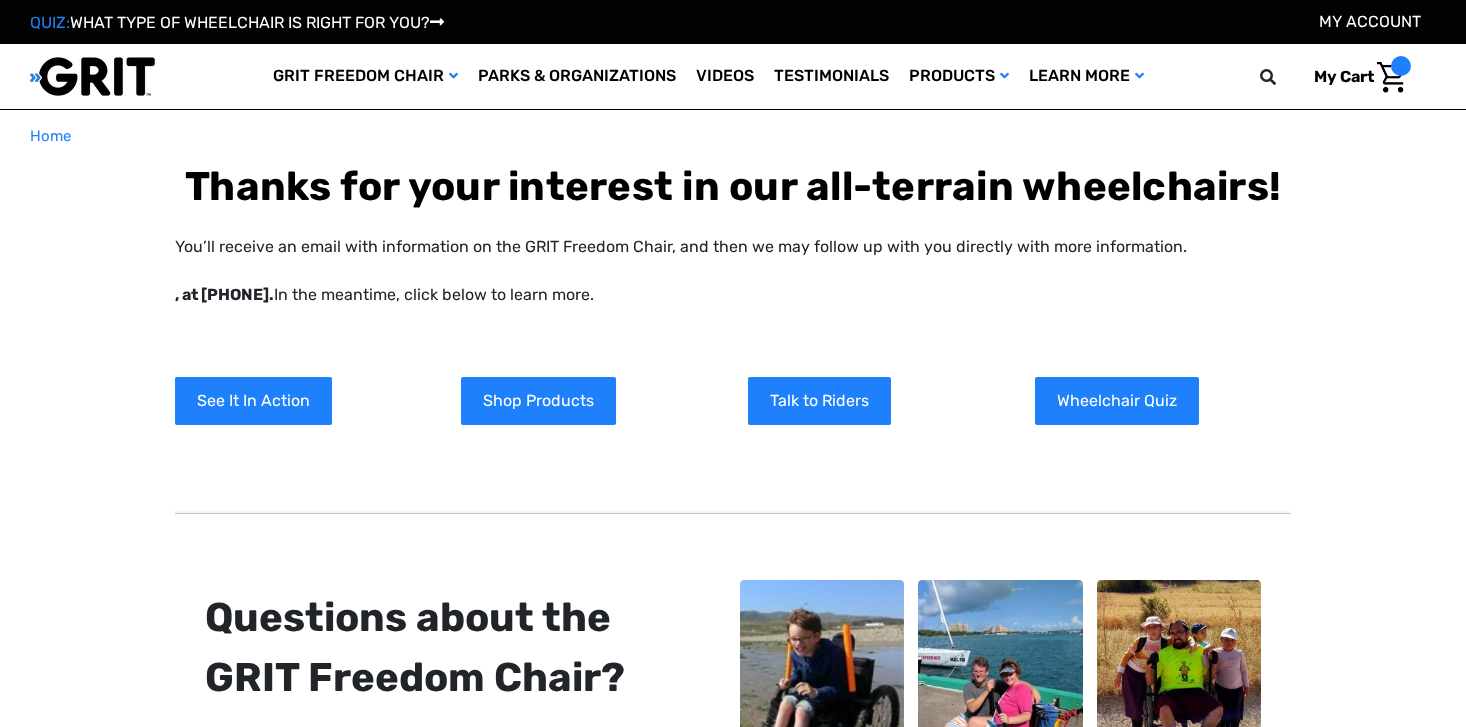 scroll, scrollTop: 0, scrollLeft: 0, axis: both 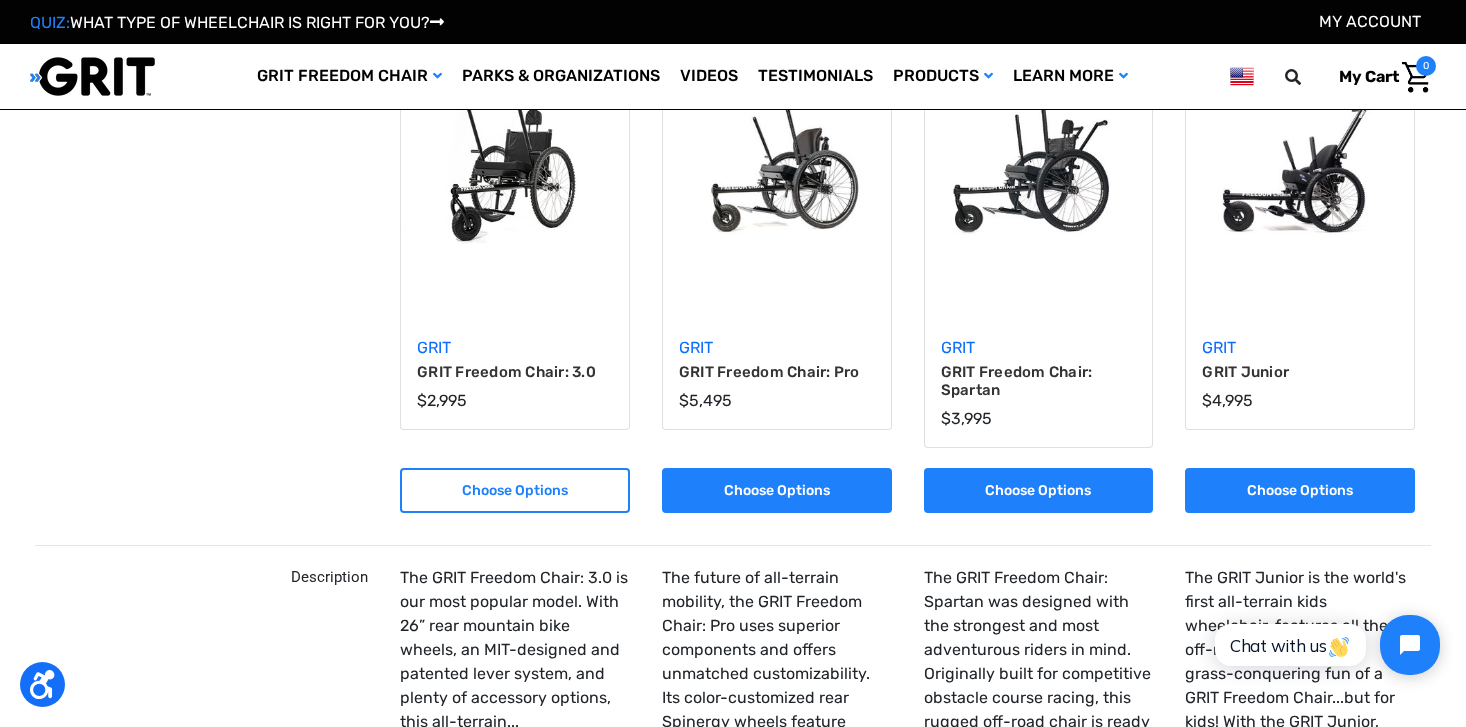 click on "Choose Options" at bounding box center [515, 490] 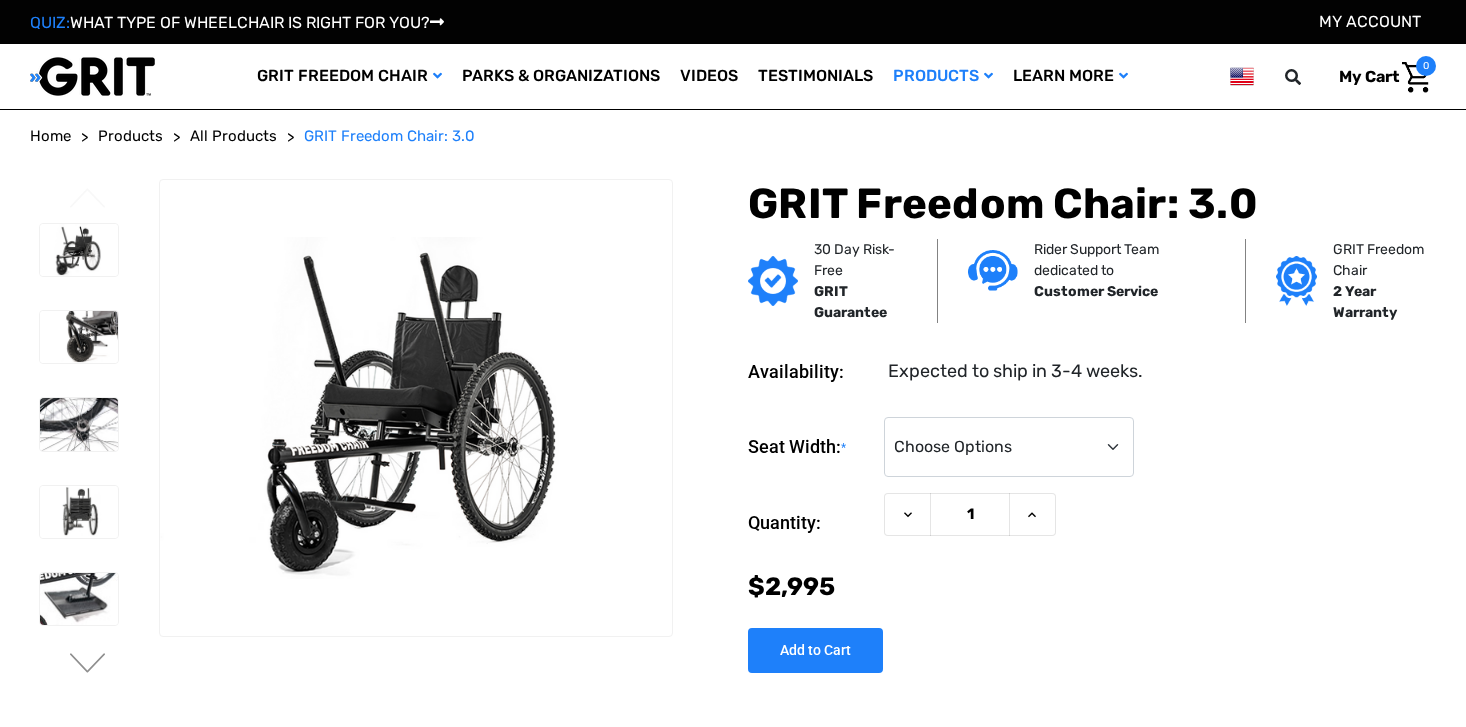 scroll, scrollTop: 0, scrollLeft: 0, axis: both 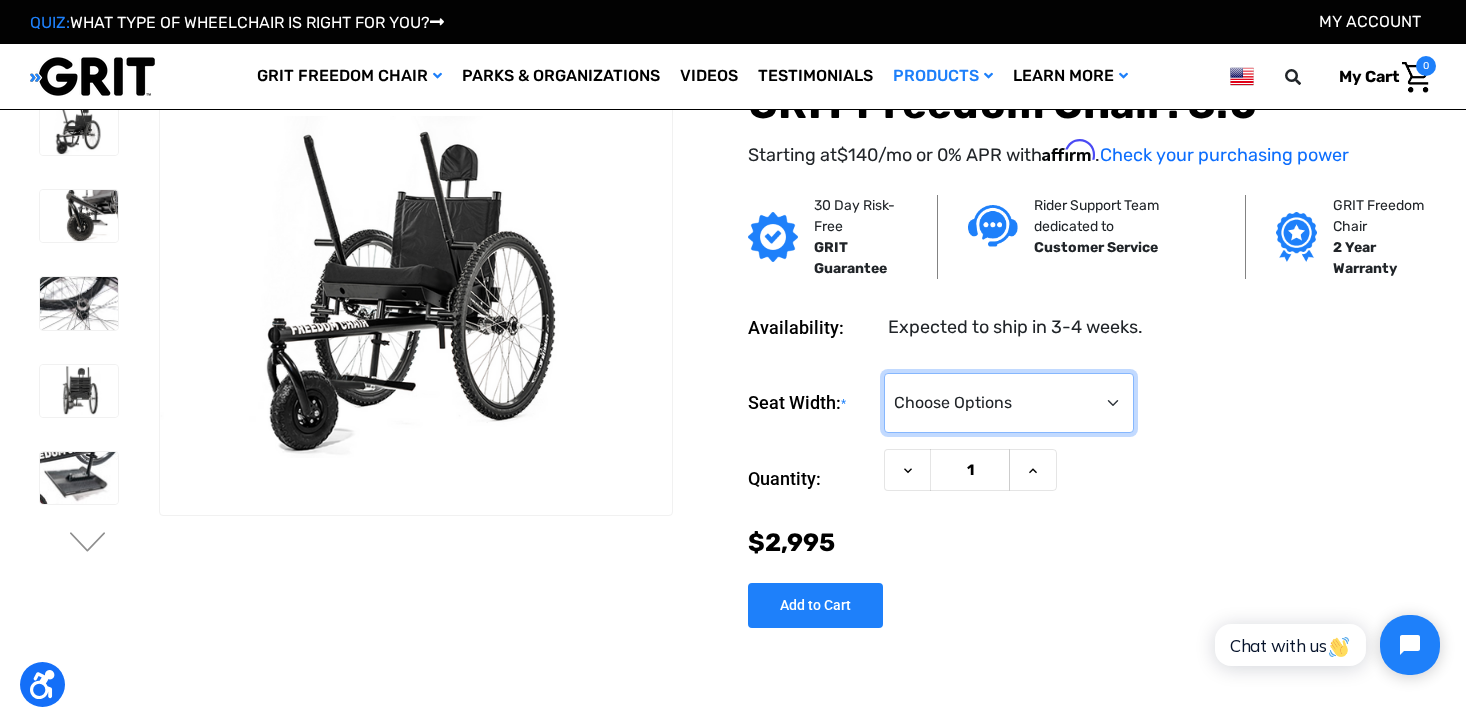 click on "Choose Options
16"
18"
20"" at bounding box center (1009, 403) 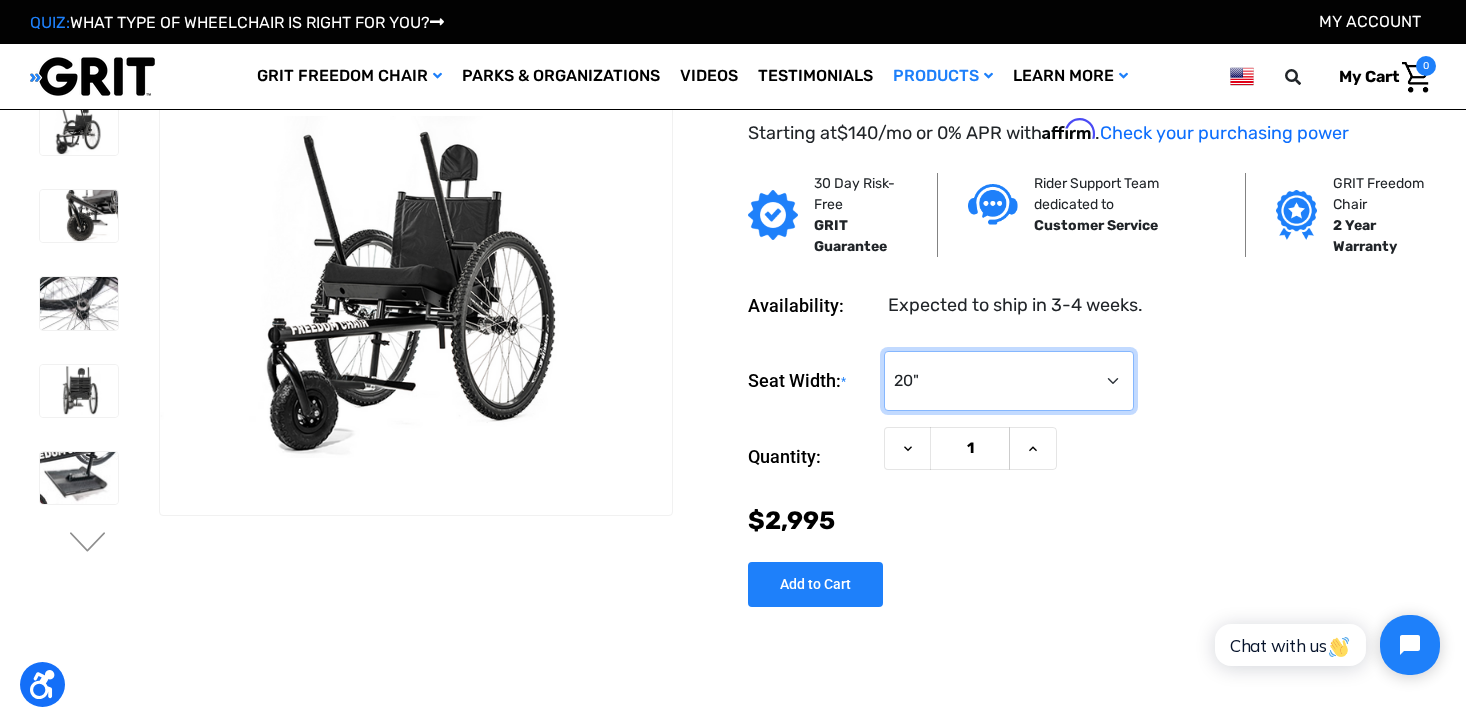 scroll, scrollTop: 0, scrollLeft: 0, axis: both 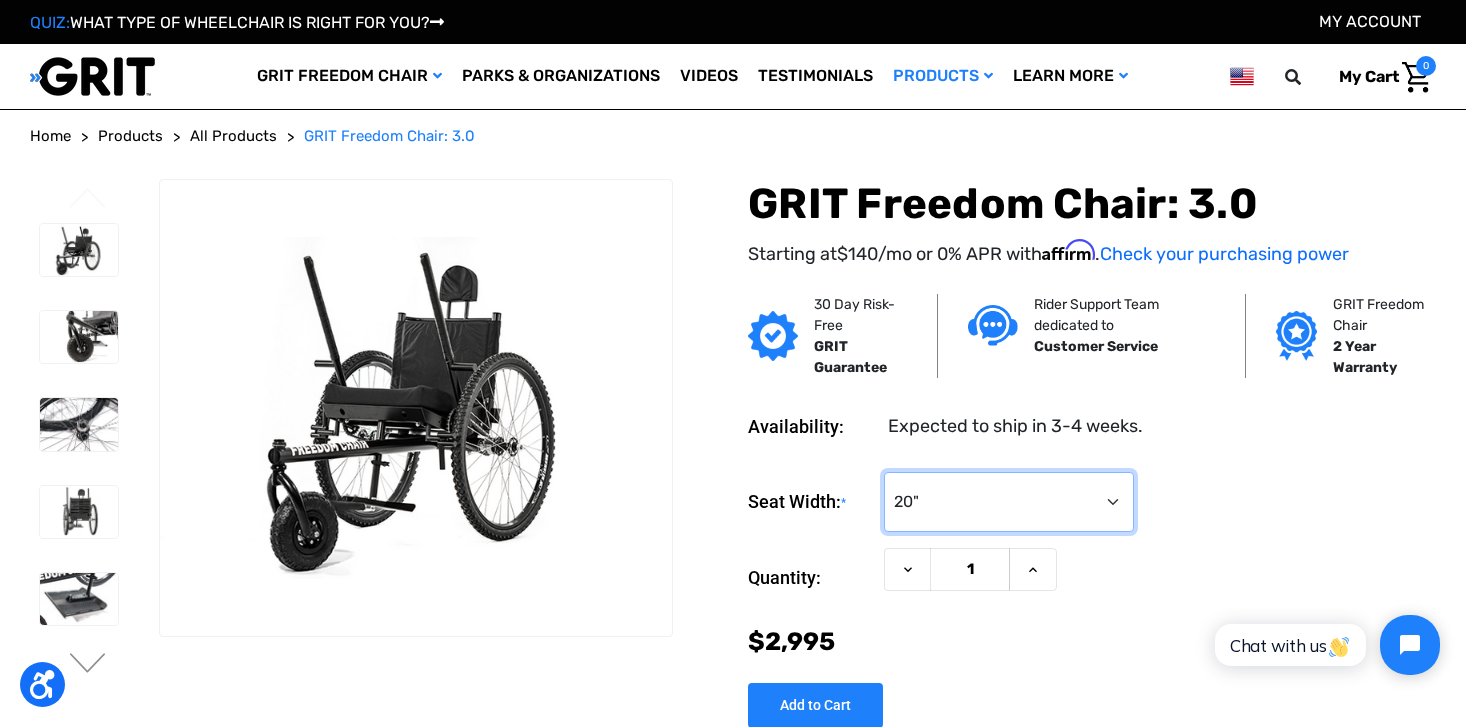 click on "Choose Options
16"
18"
20"" at bounding box center [1009, 502] 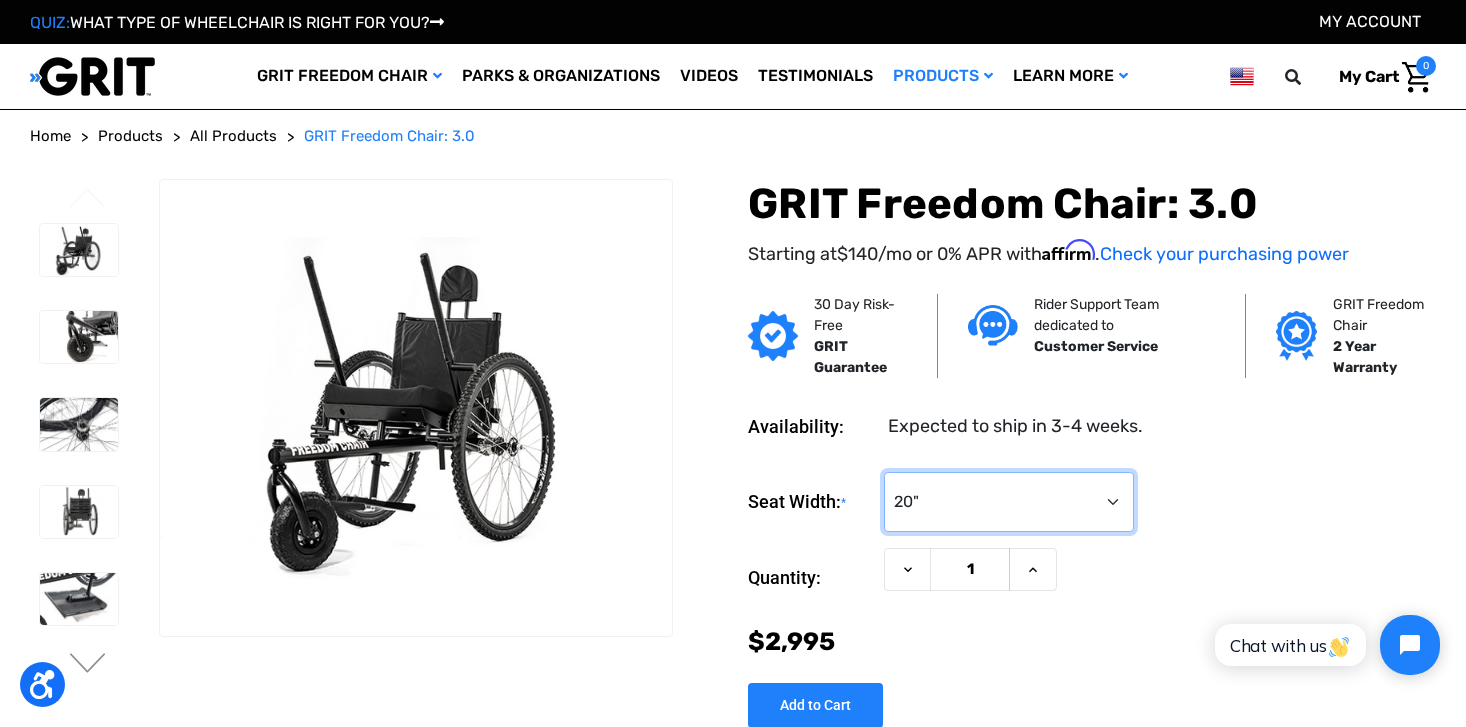 select on "325" 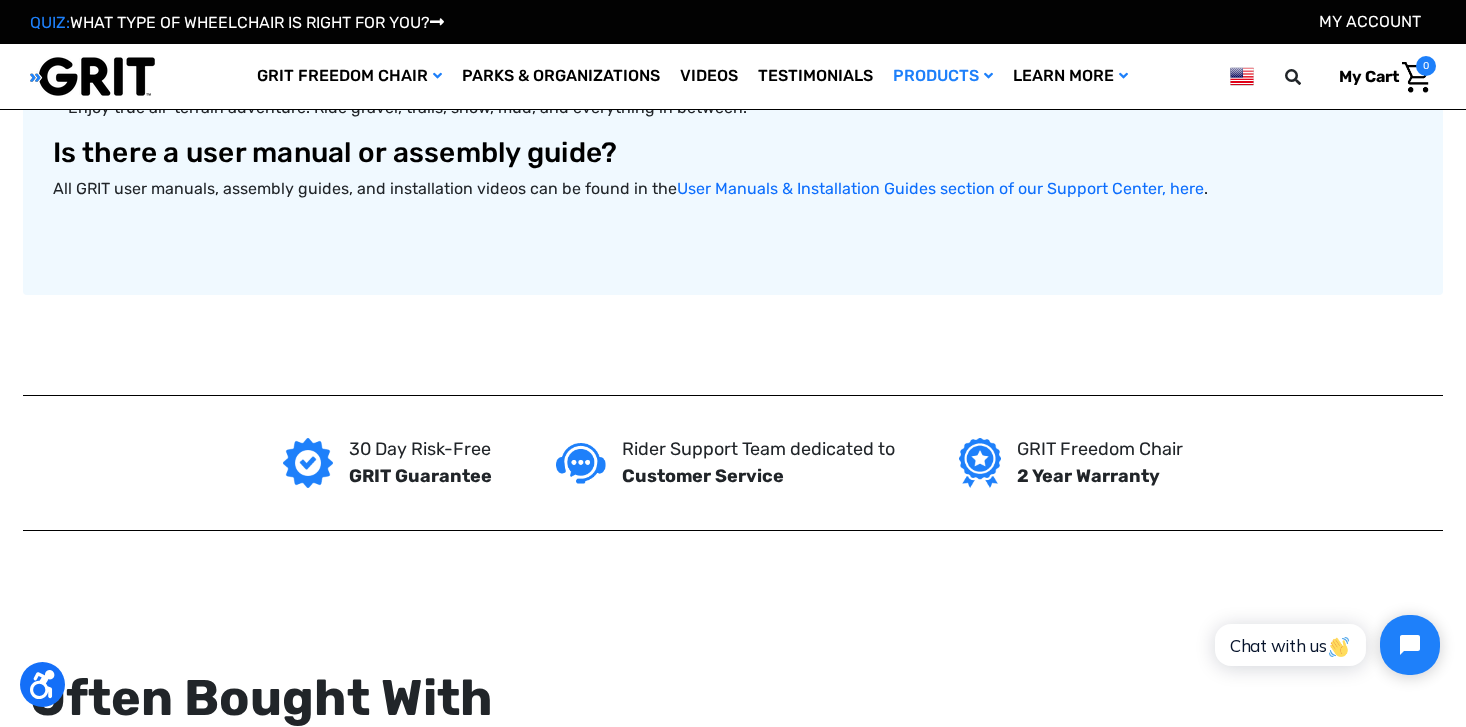 scroll, scrollTop: 1184, scrollLeft: 0, axis: vertical 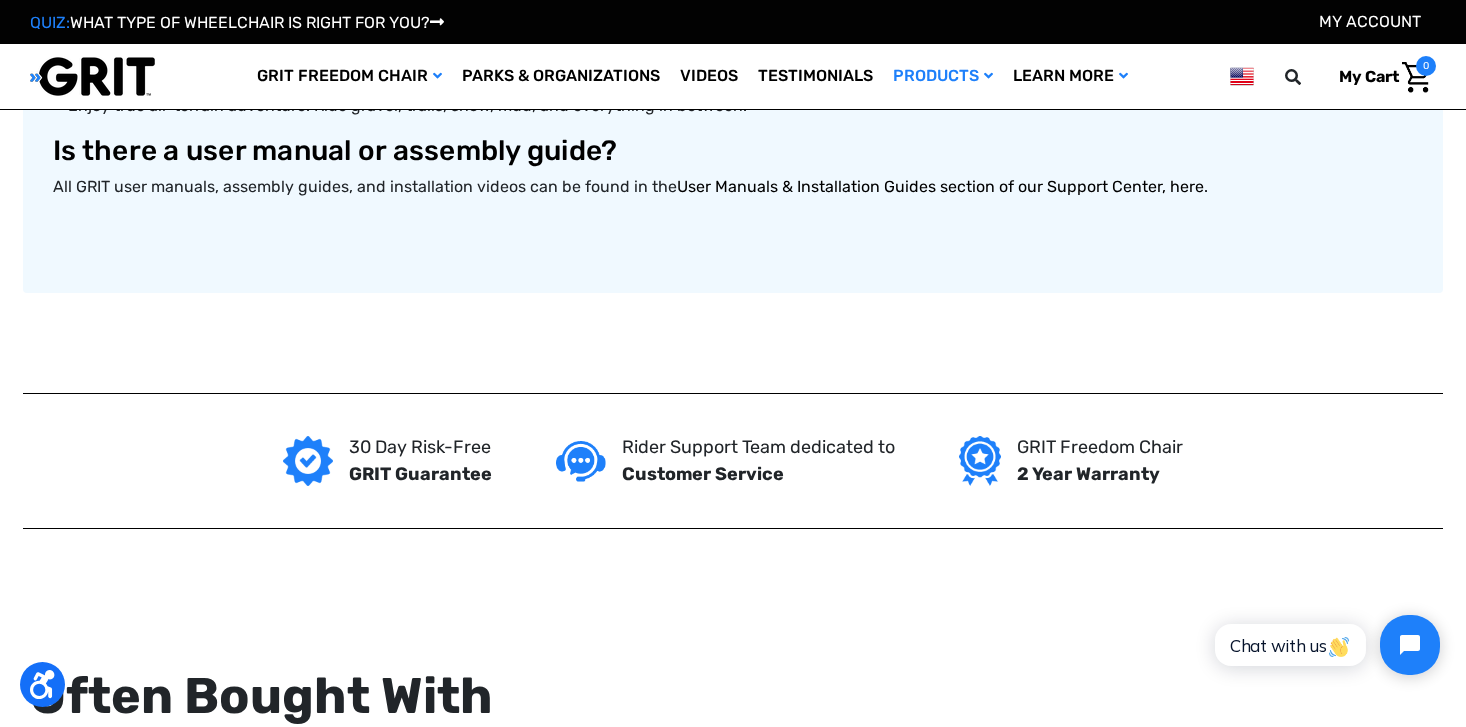 click on "User Manuals & Installation Guides section of our Support Center, here" at bounding box center (940, 186) 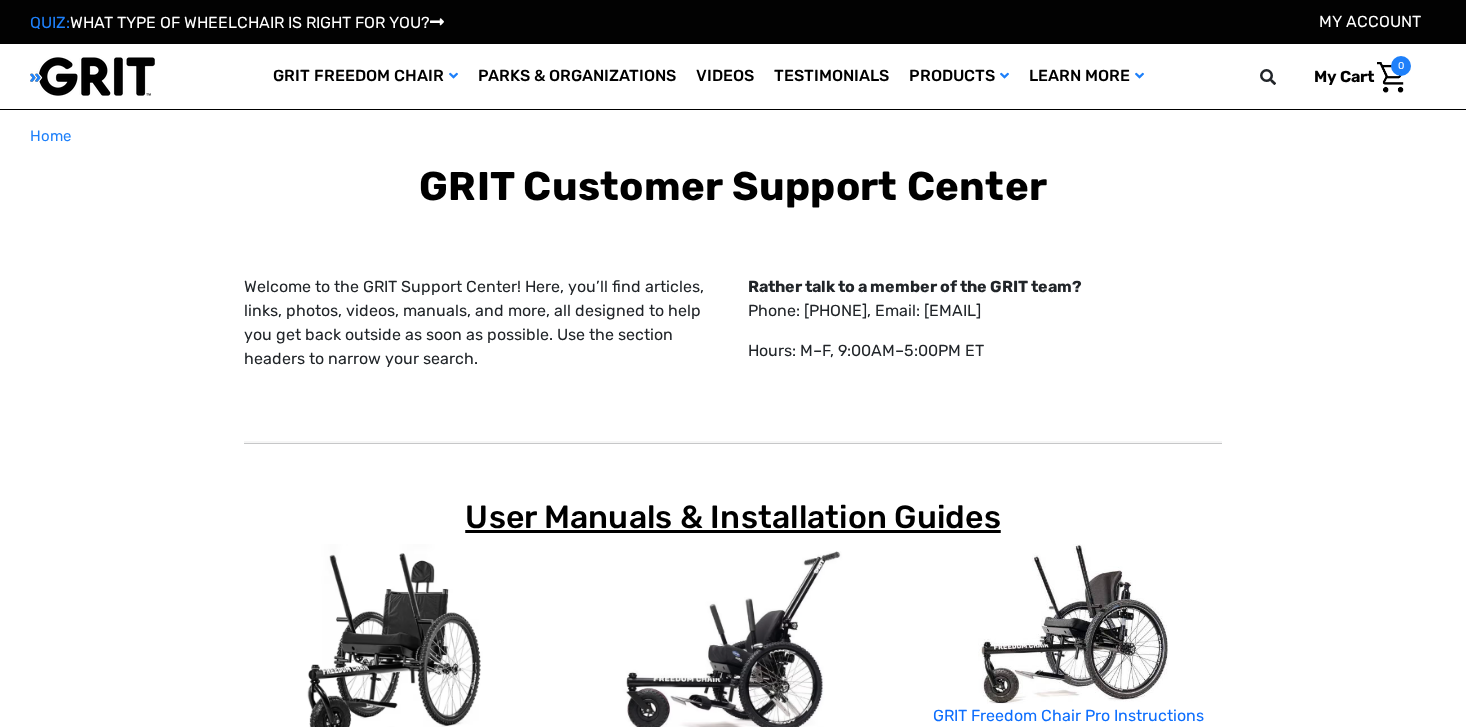 scroll, scrollTop: 0, scrollLeft: 0, axis: both 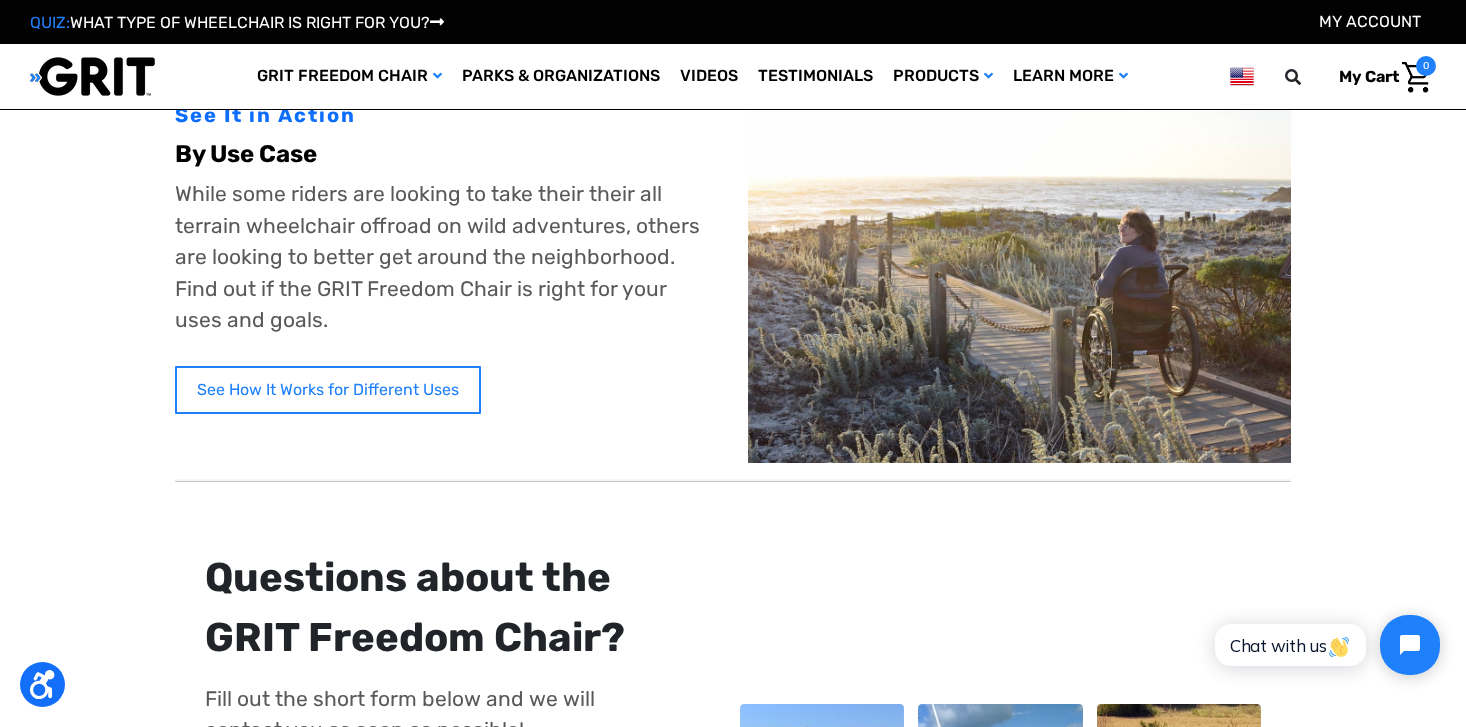 click on "See How It Works for Different Uses" at bounding box center (328, 390) 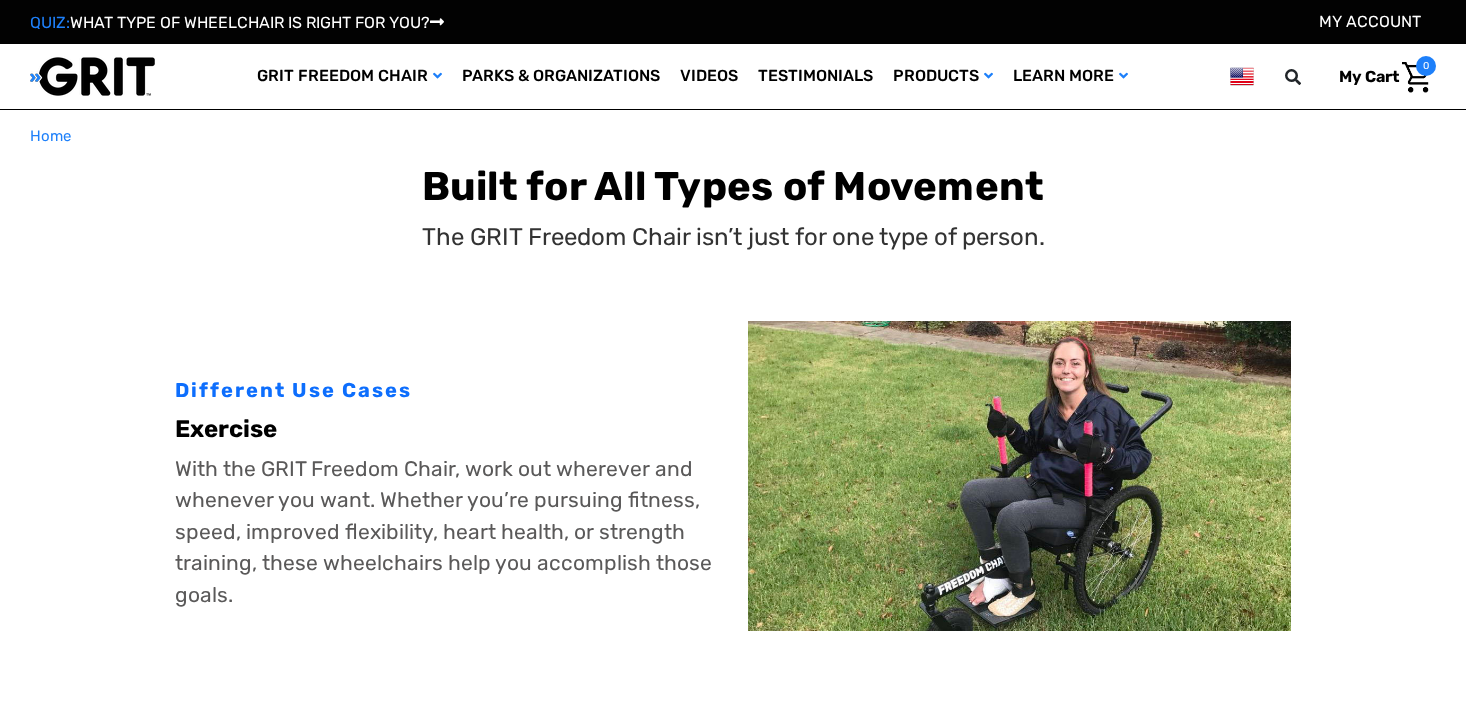 scroll, scrollTop: 0, scrollLeft: 0, axis: both 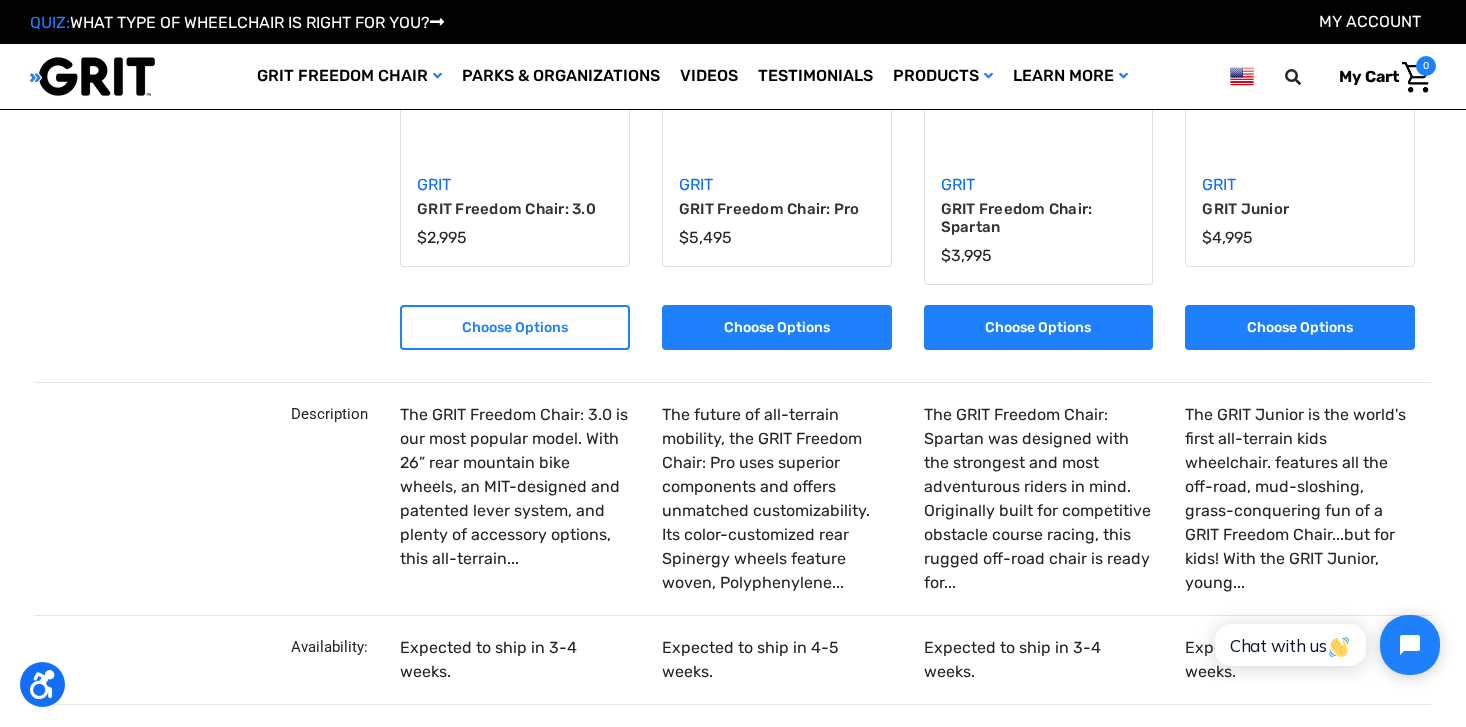 click on "Choose Options" at bounding box center [515, 327] 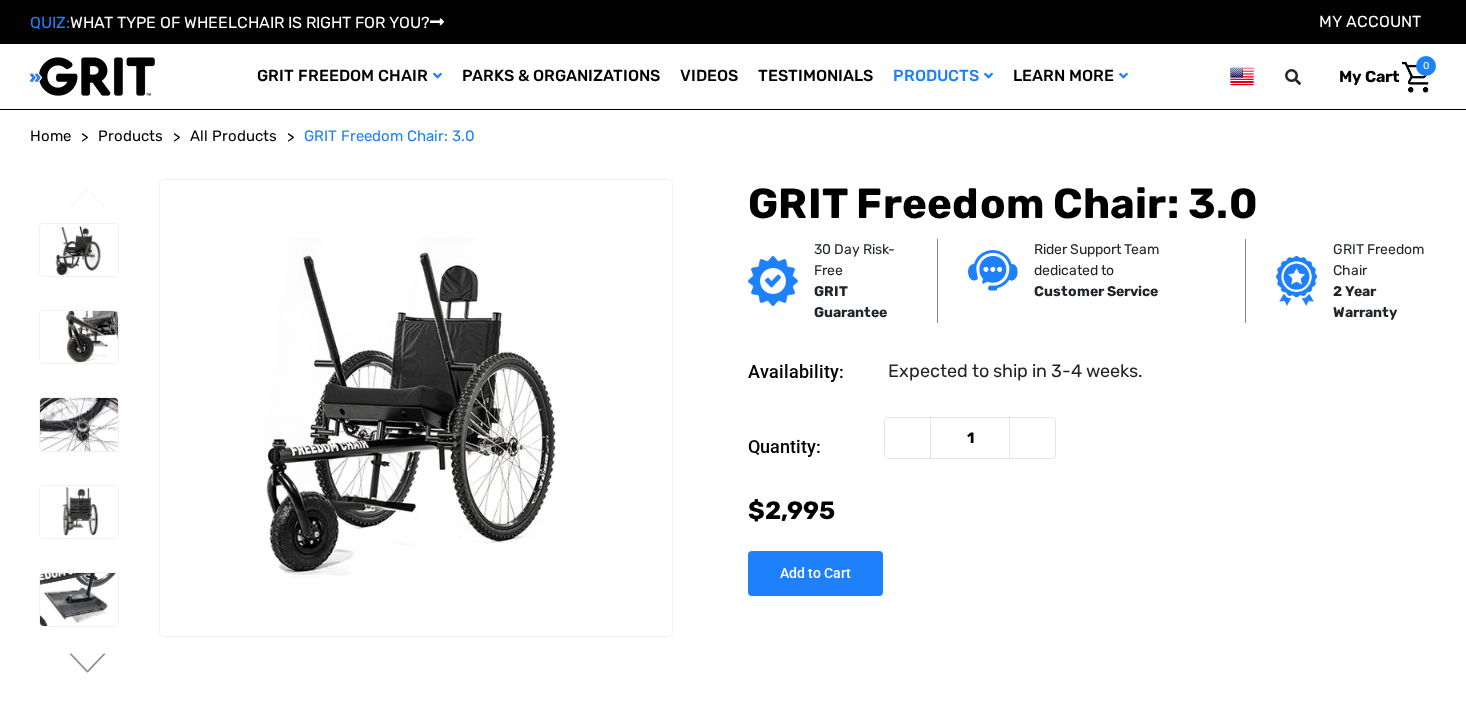 scroll, scrollTop: 0, scrollLeft: 0, axis: both 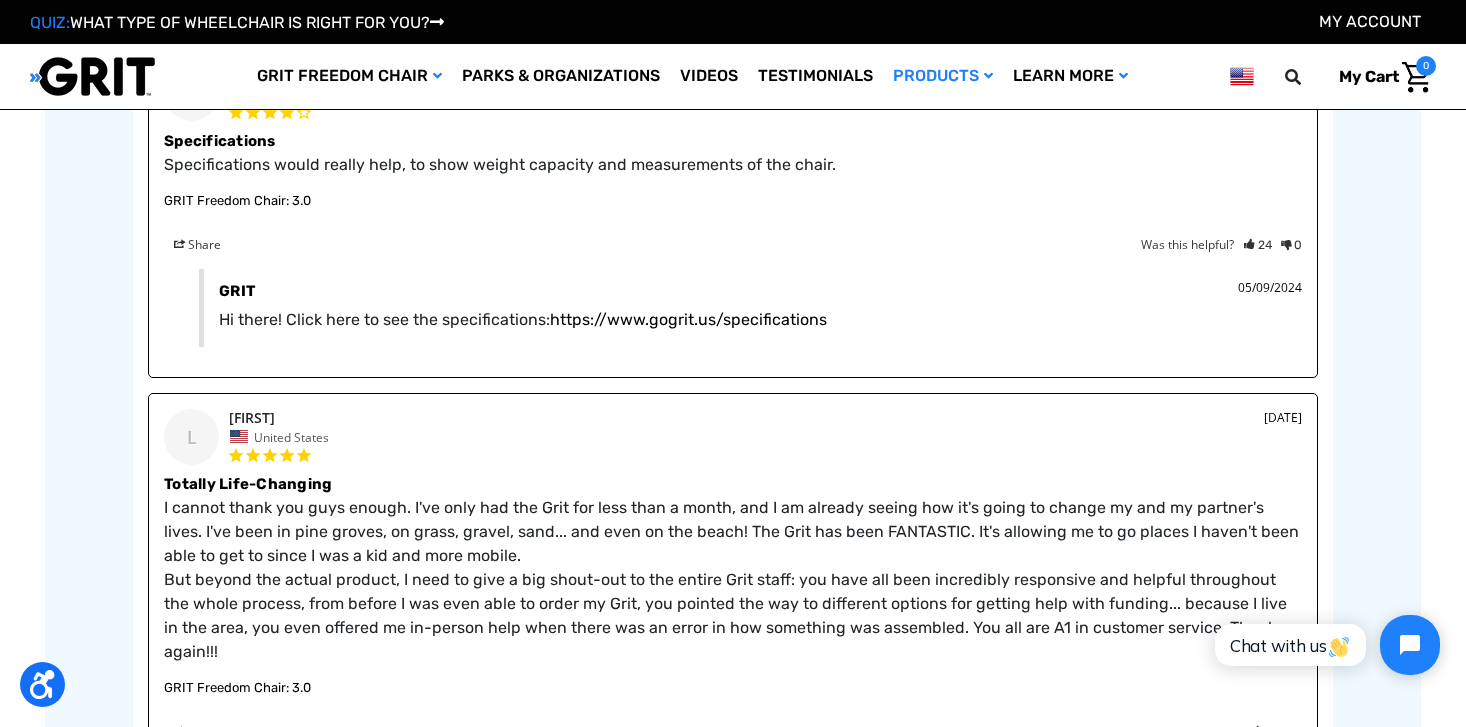 click on "https://www.gogrit.us/specifications" at bounding box center (688, 319) 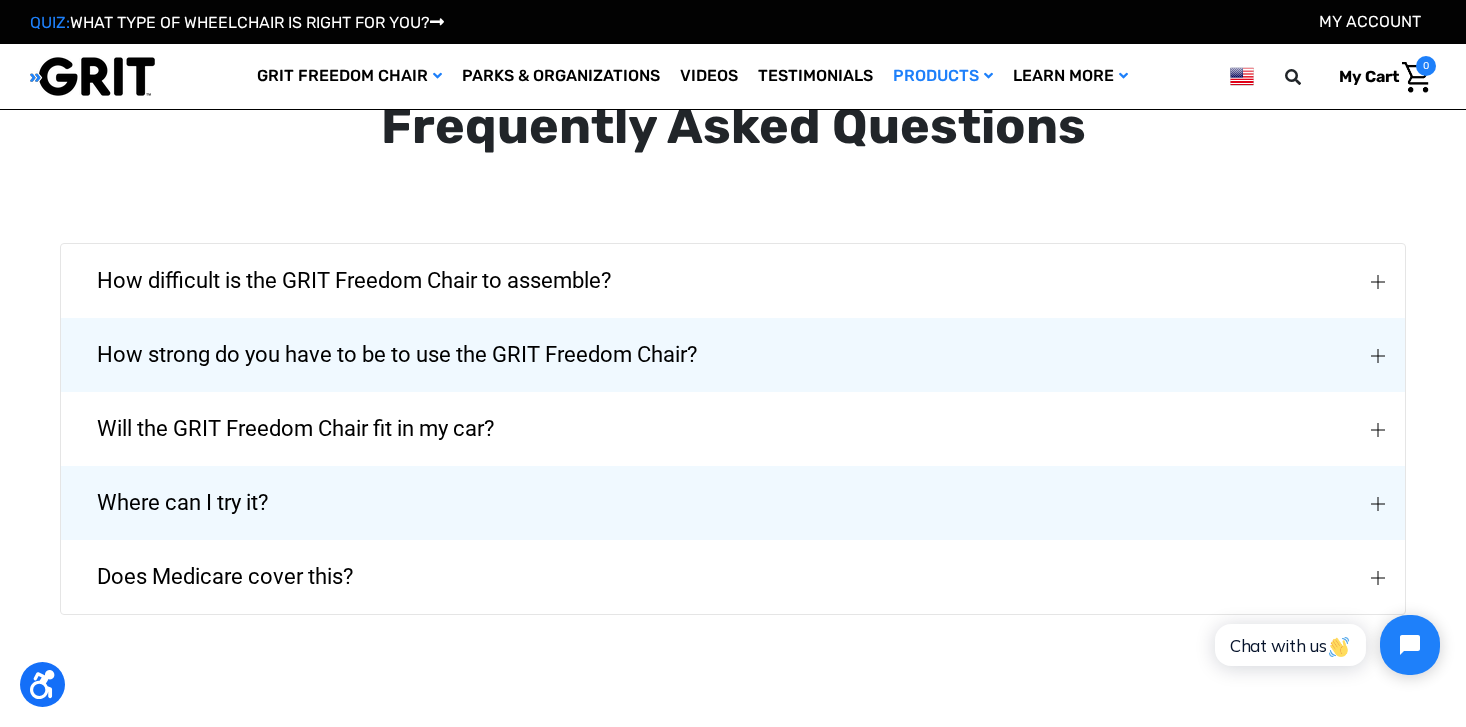 scroll, scrollTop: 4406, scrollLeft: 0, axis: vertical 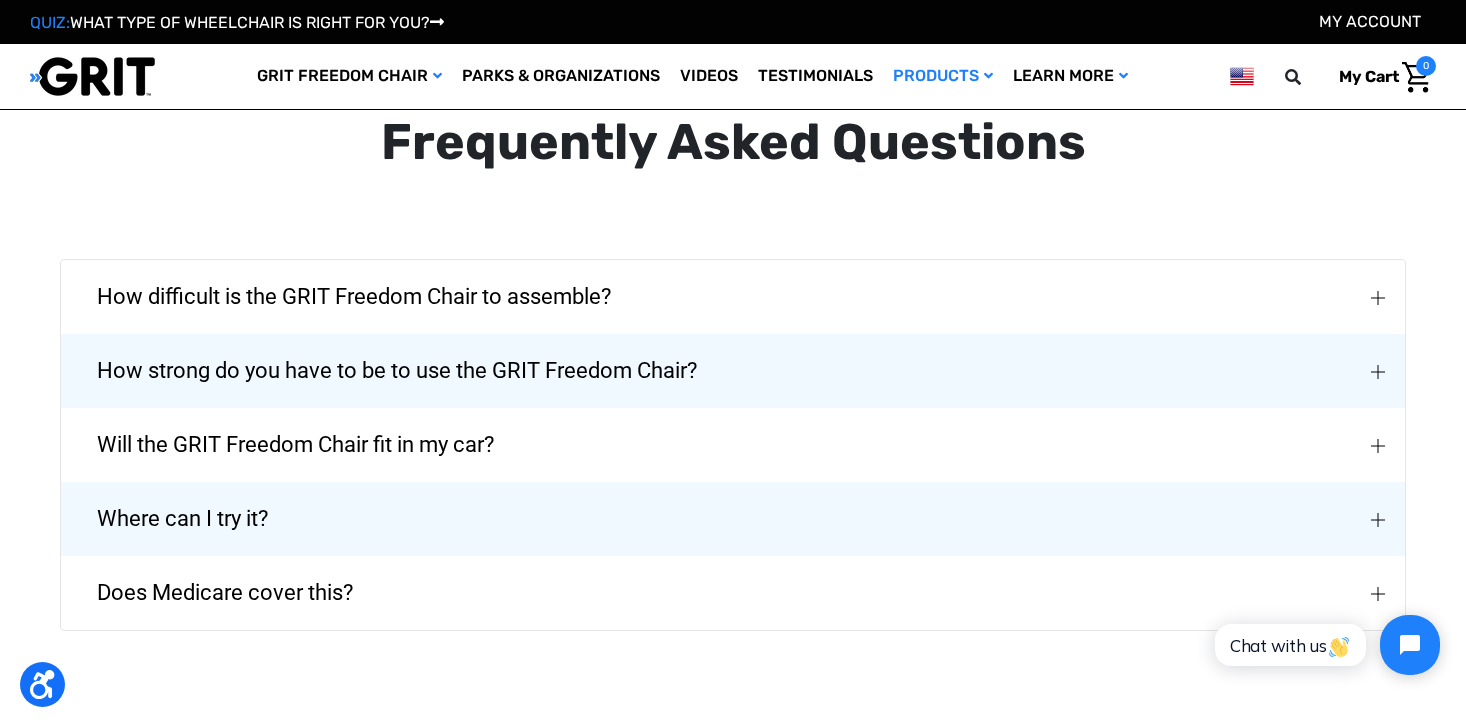 click at bounding box center [1381, 445] 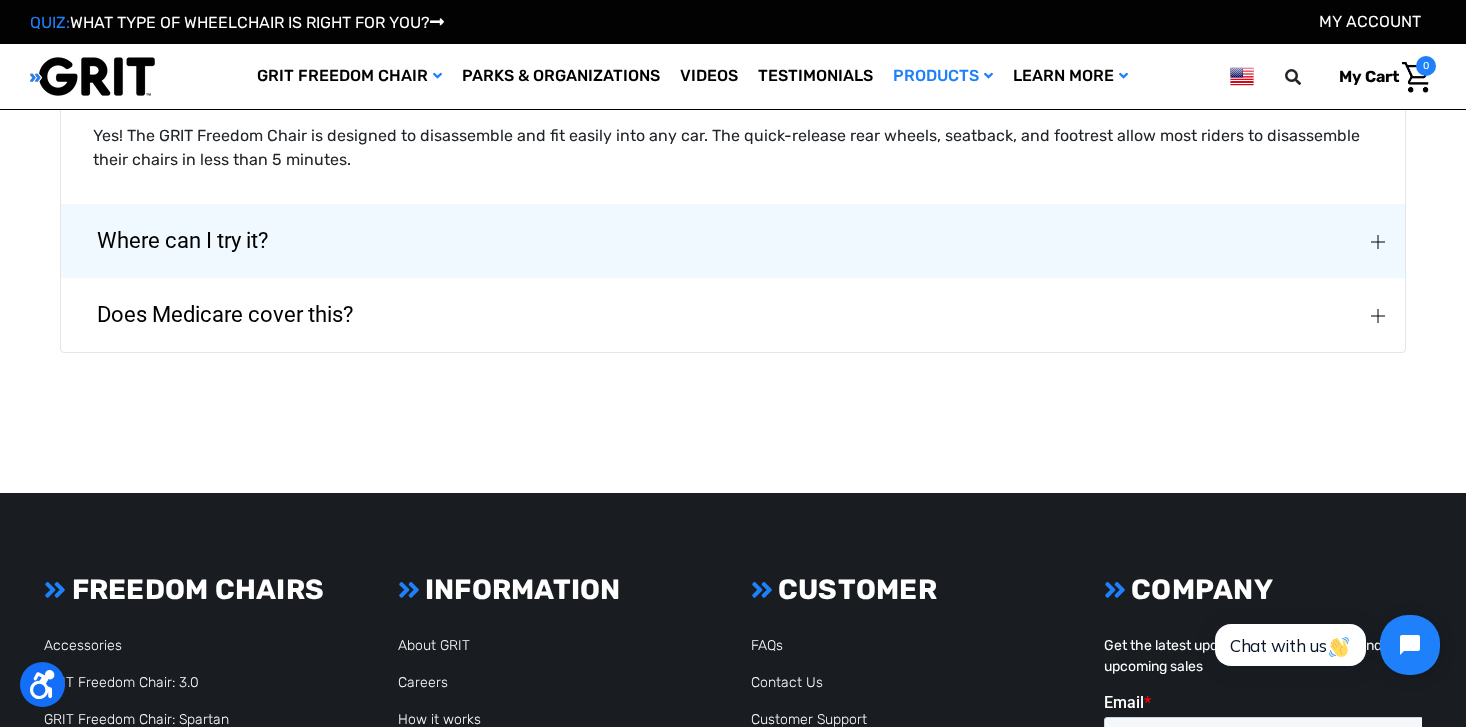 scroll, scrollTop: 4767, scrollLeft: 0, axis: vertical 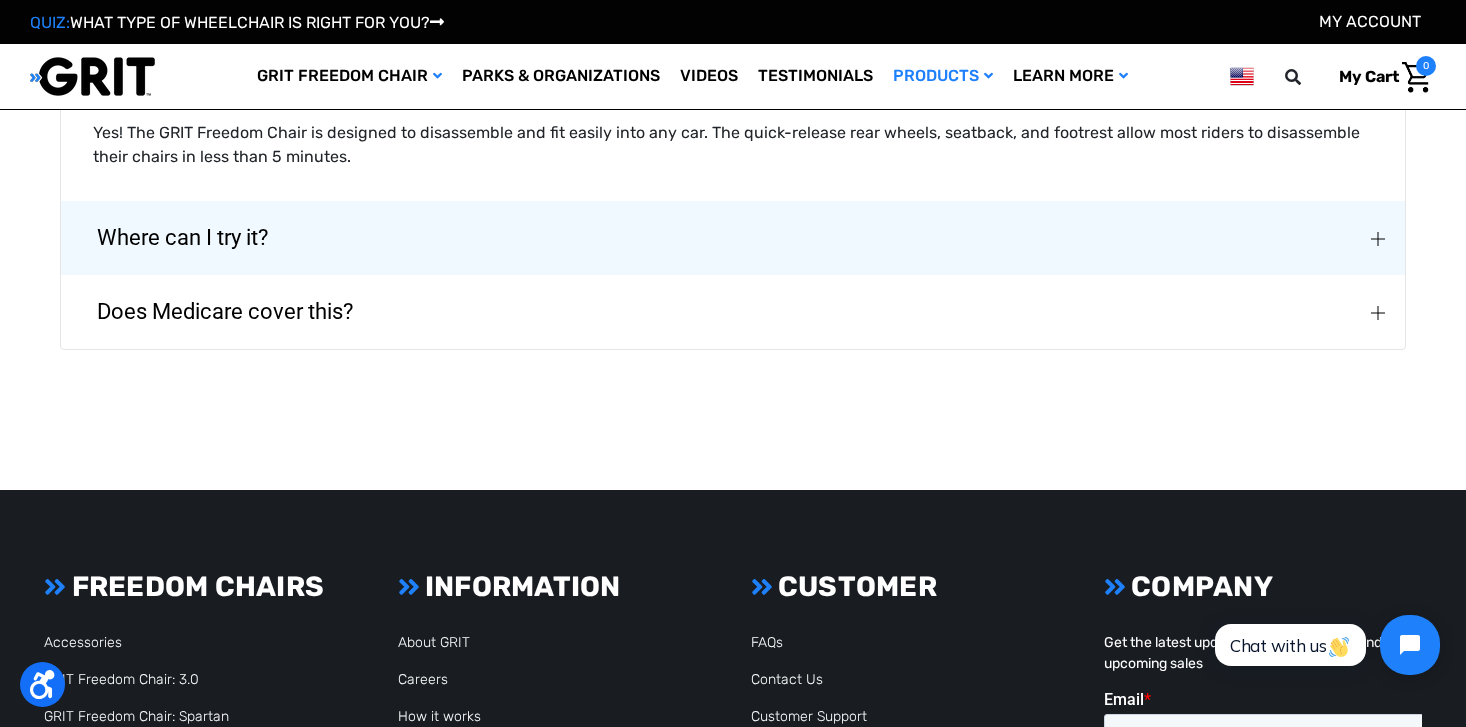 click at bounding box center [1378, 313] 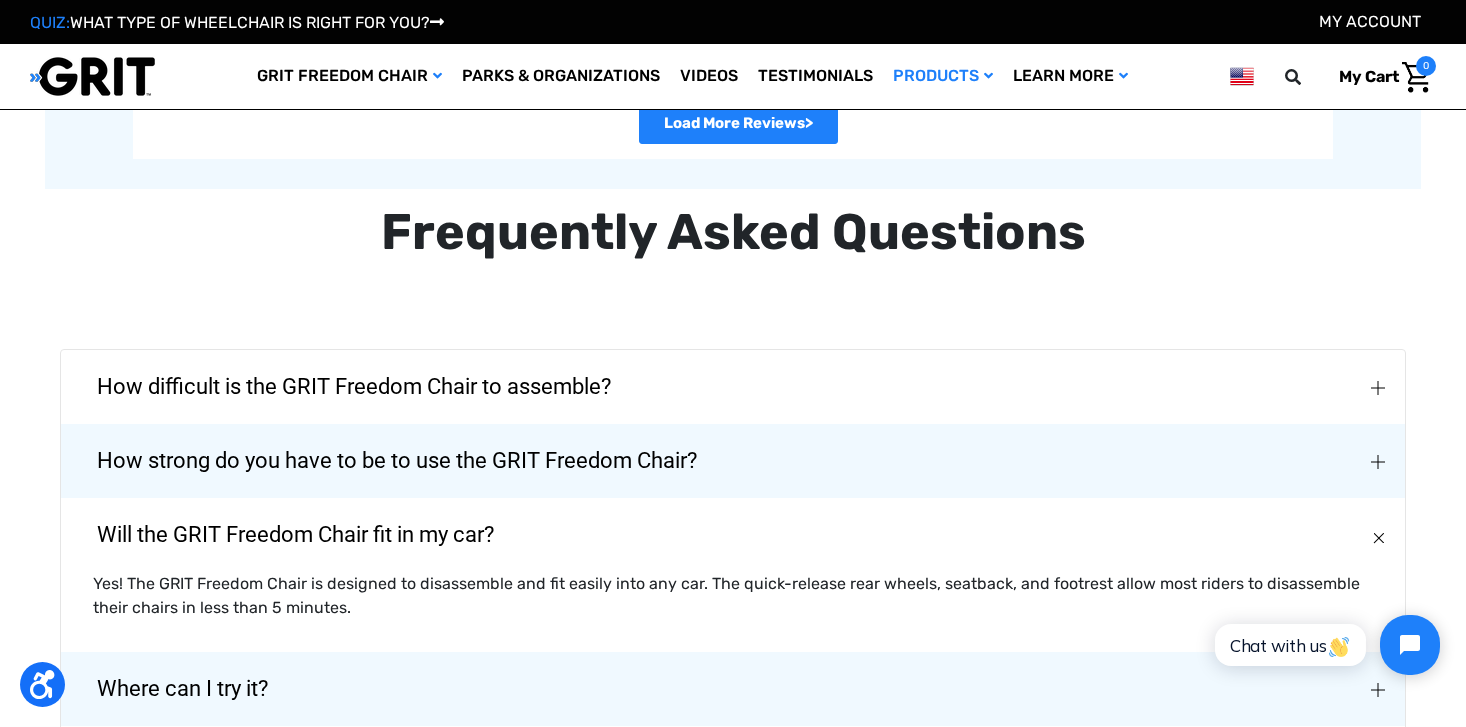 scroll, scrollTop: 4317, scrollLeft: 0, axis: vertical 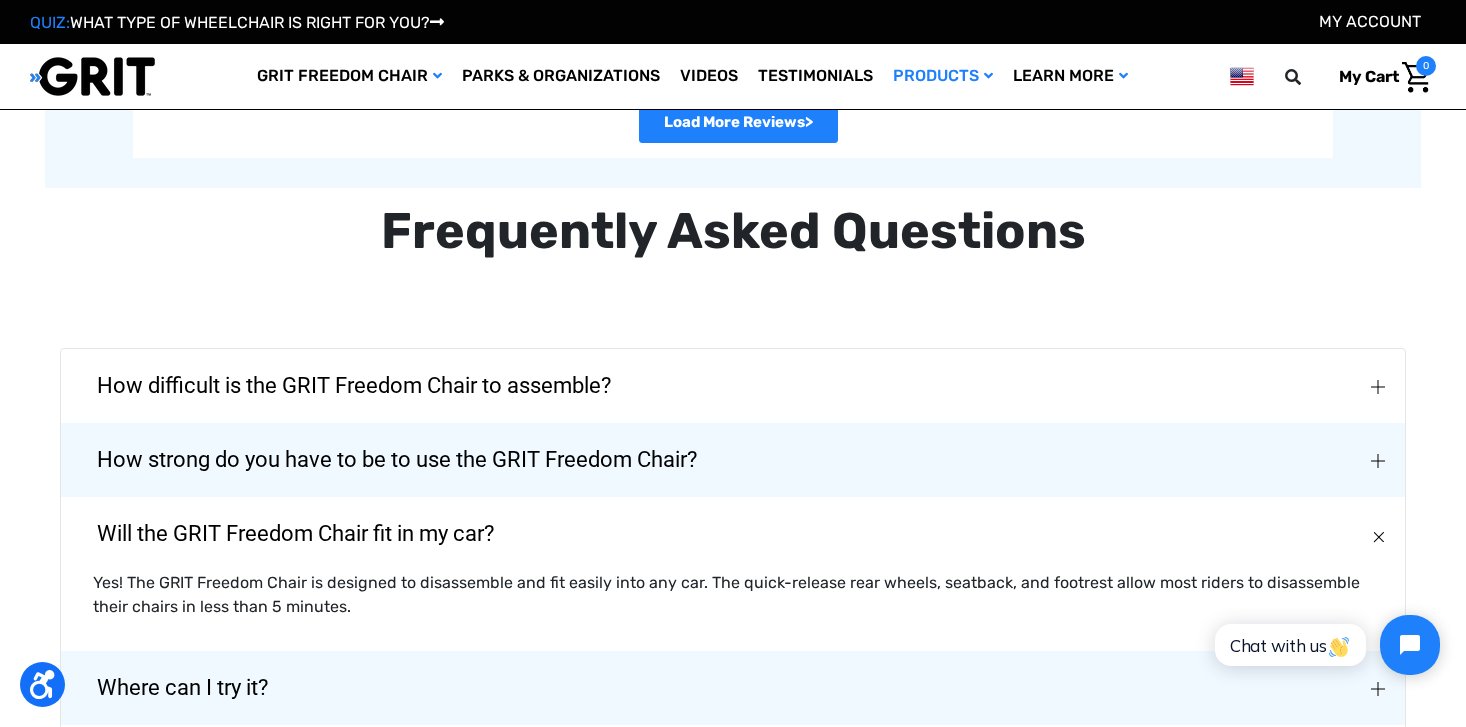 click at bounding box center [1378, 461] 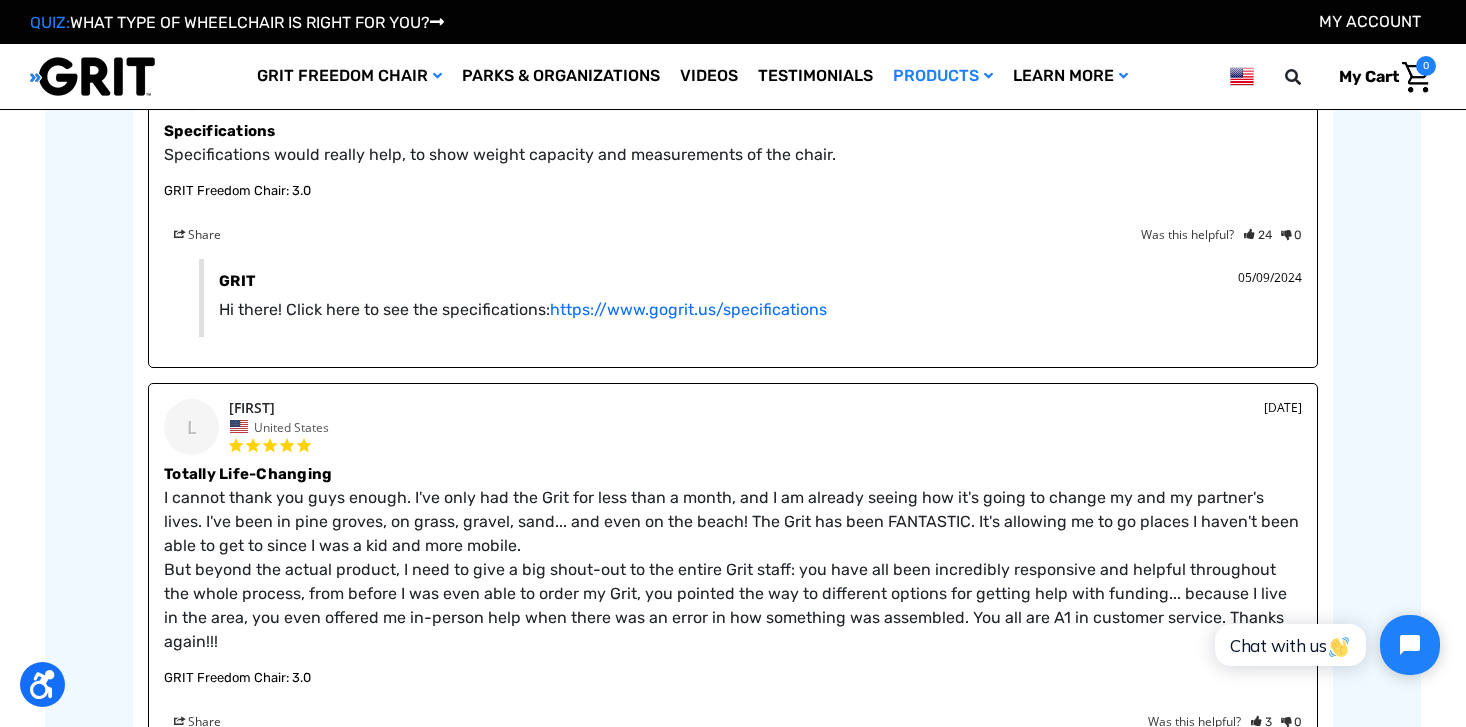 scroll, scrollTop: 2789, scrollLeft: 0, axis: vertical 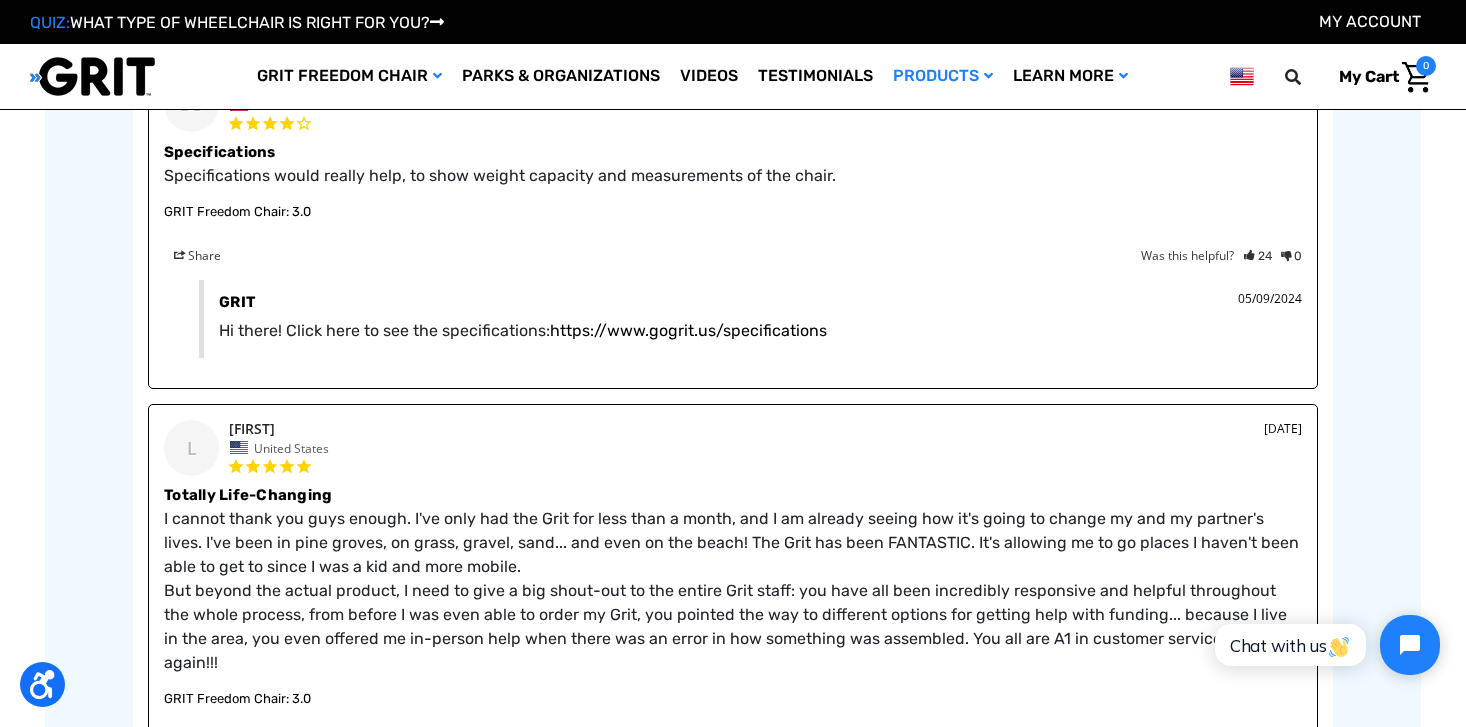 click on "https://www.gogrit.us/specifications" at bounding box center (688, 330) 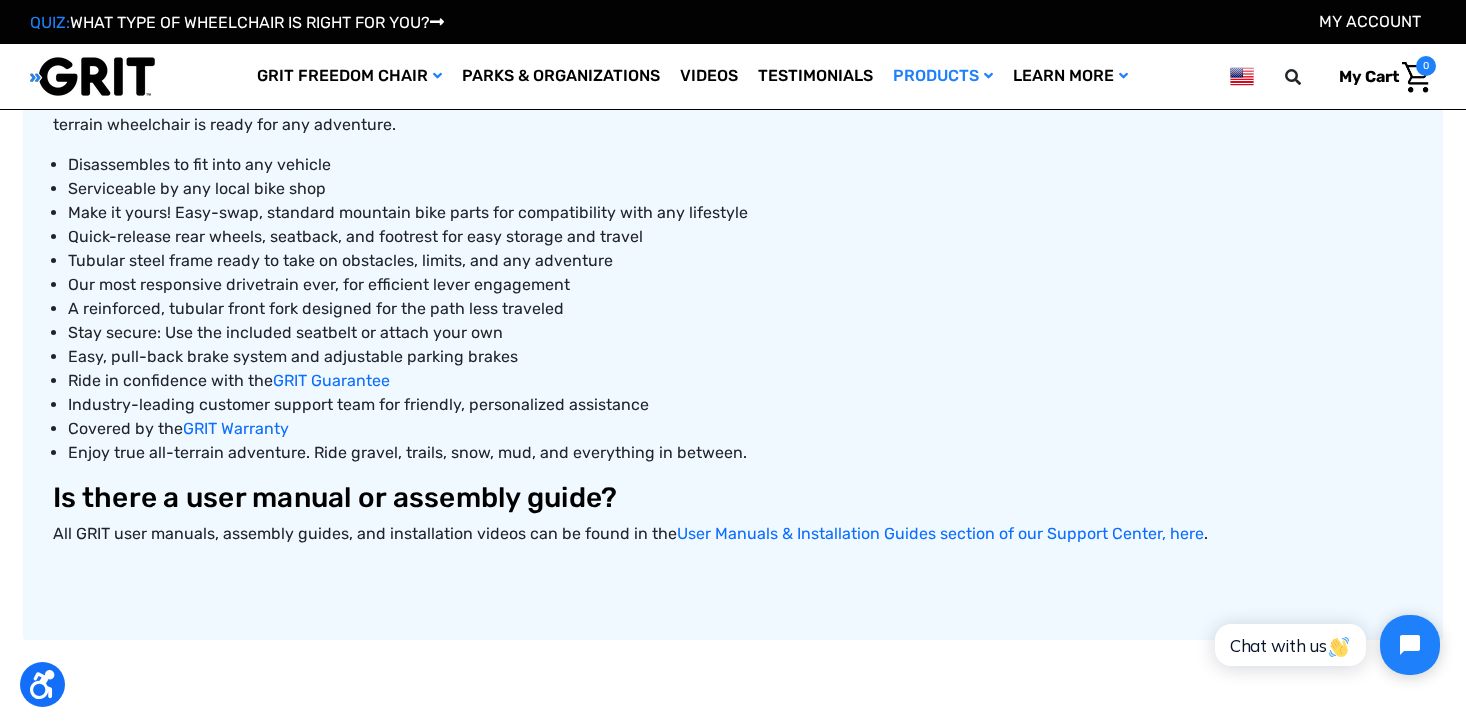 scroll, scrollTop: 0, scrollLeft: 0, axis: both 